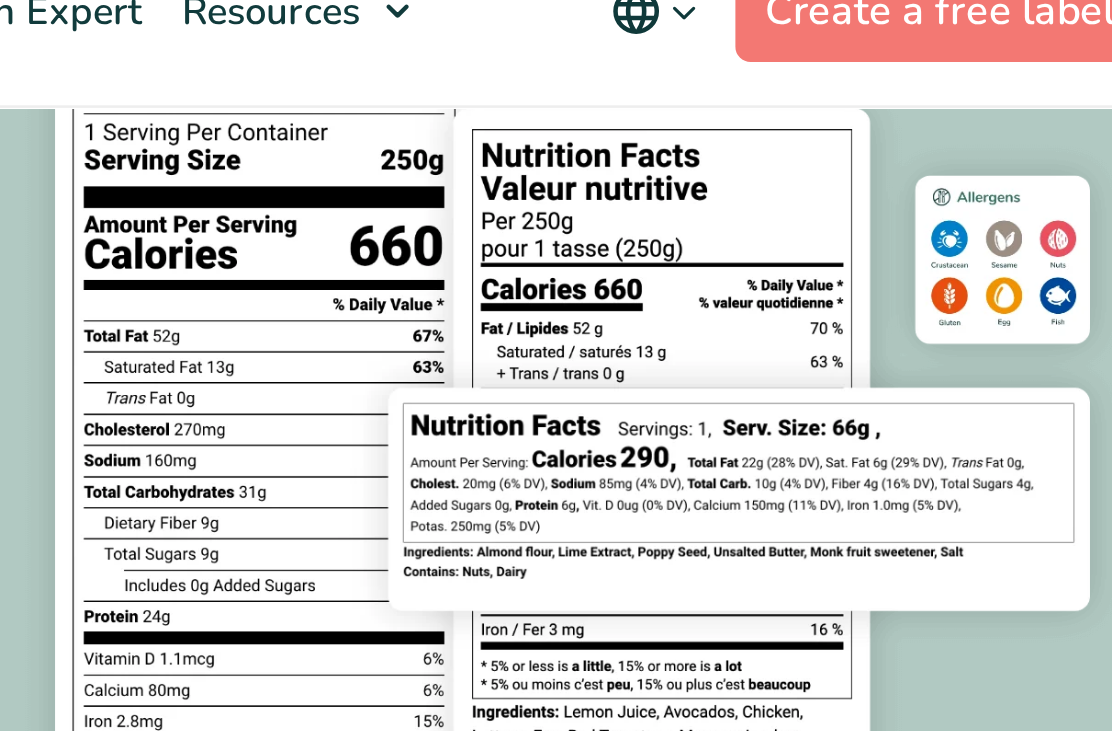scroll, scrollTop: 257, scrollLeft: 570, axis: both 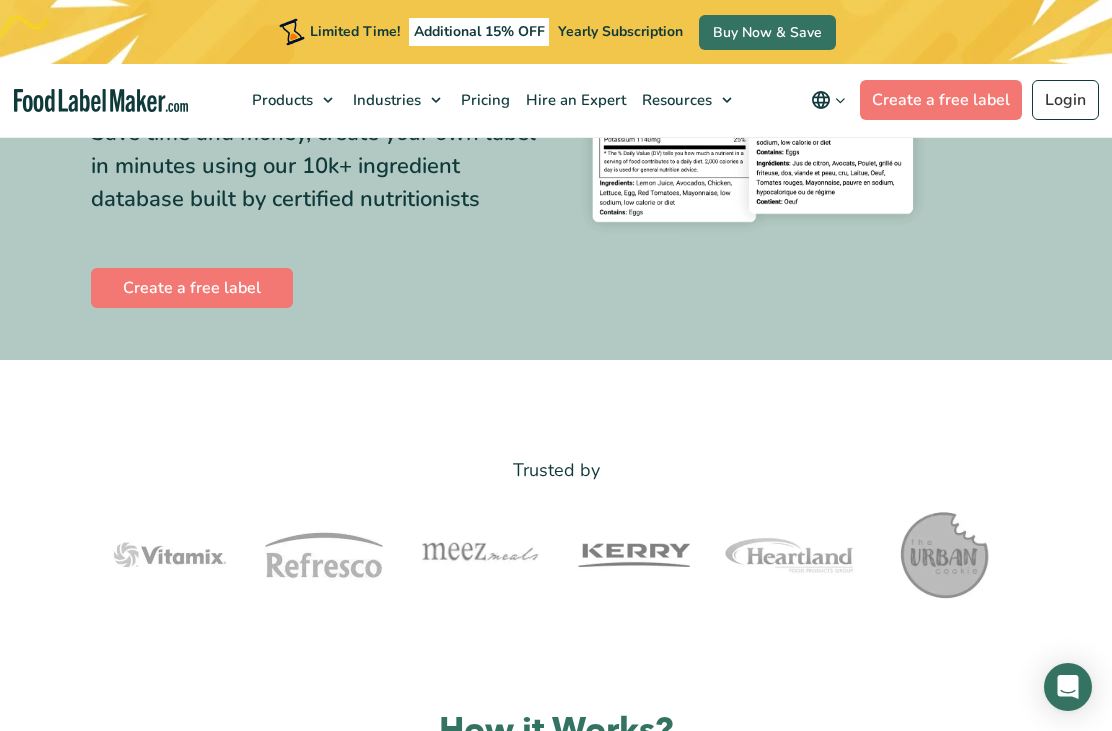 click on "Create a free label" at bounding box center [192, 288] 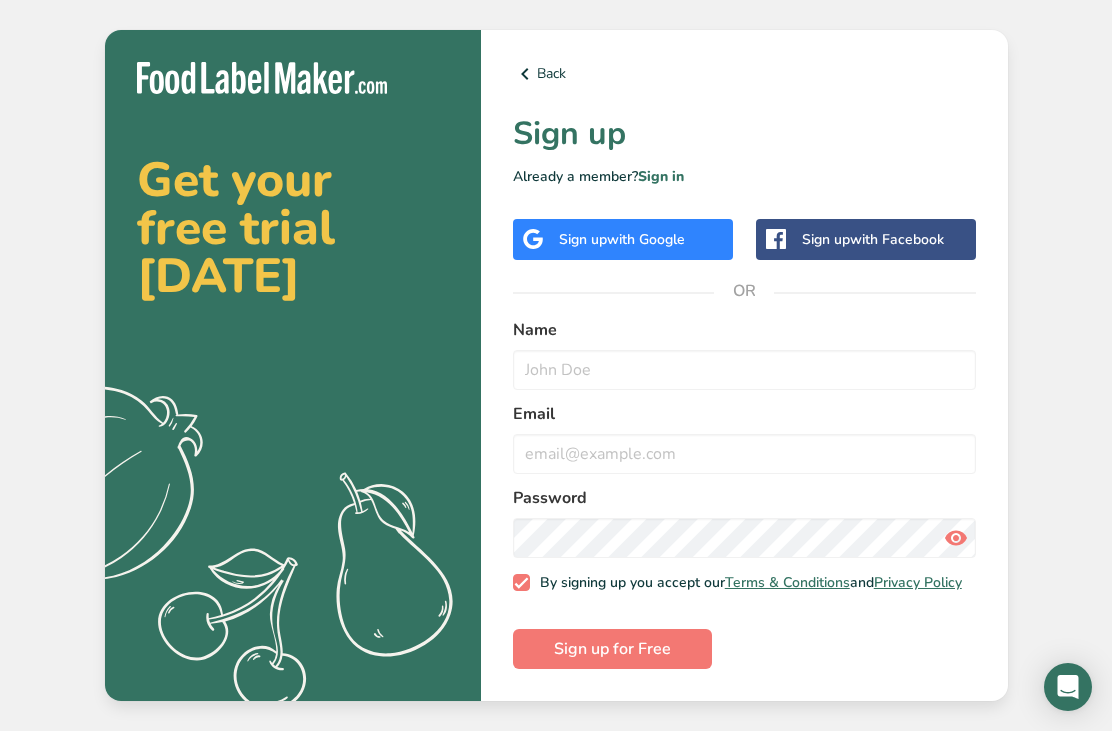 scroll, scrollTop: 0, scrollLeft: 0, axis: both 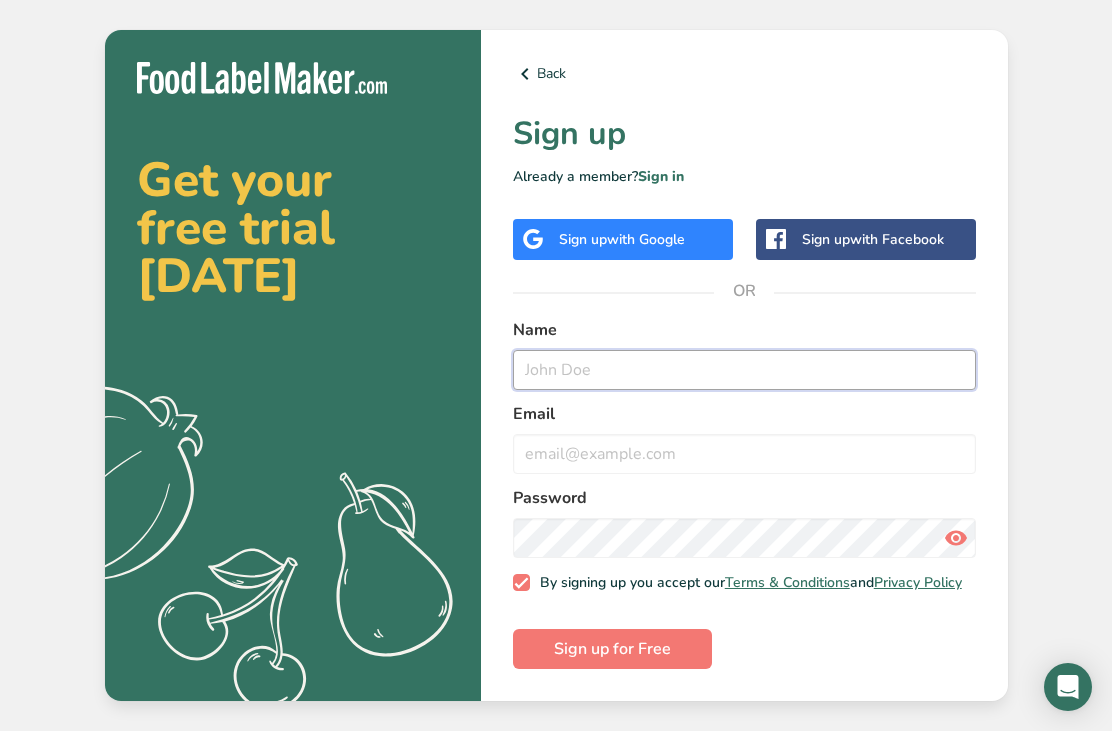 click at bounding box center (744, 370) 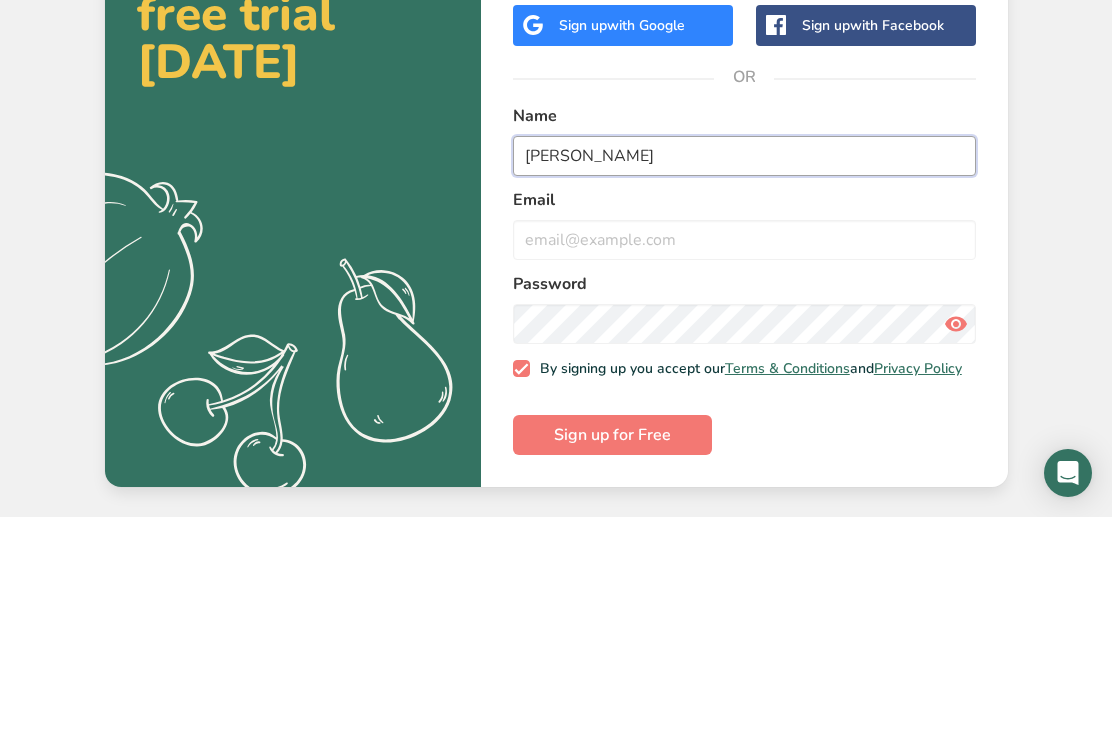 type on "alisha" 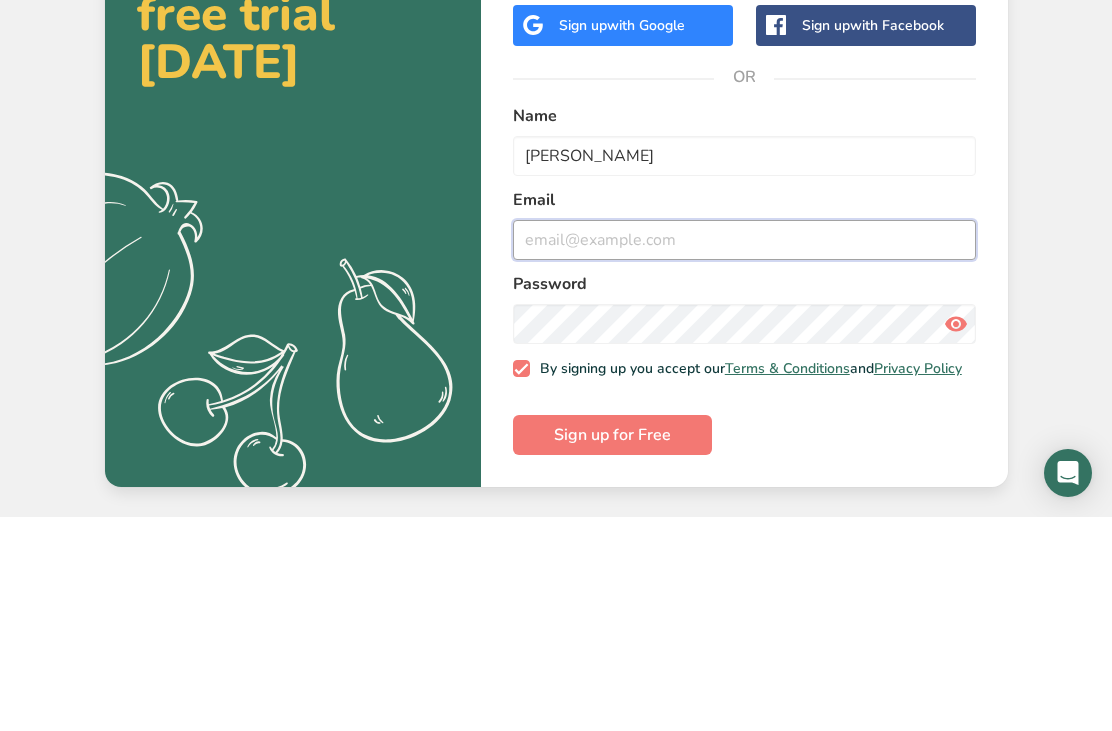 click at bounding box center [744, 454] 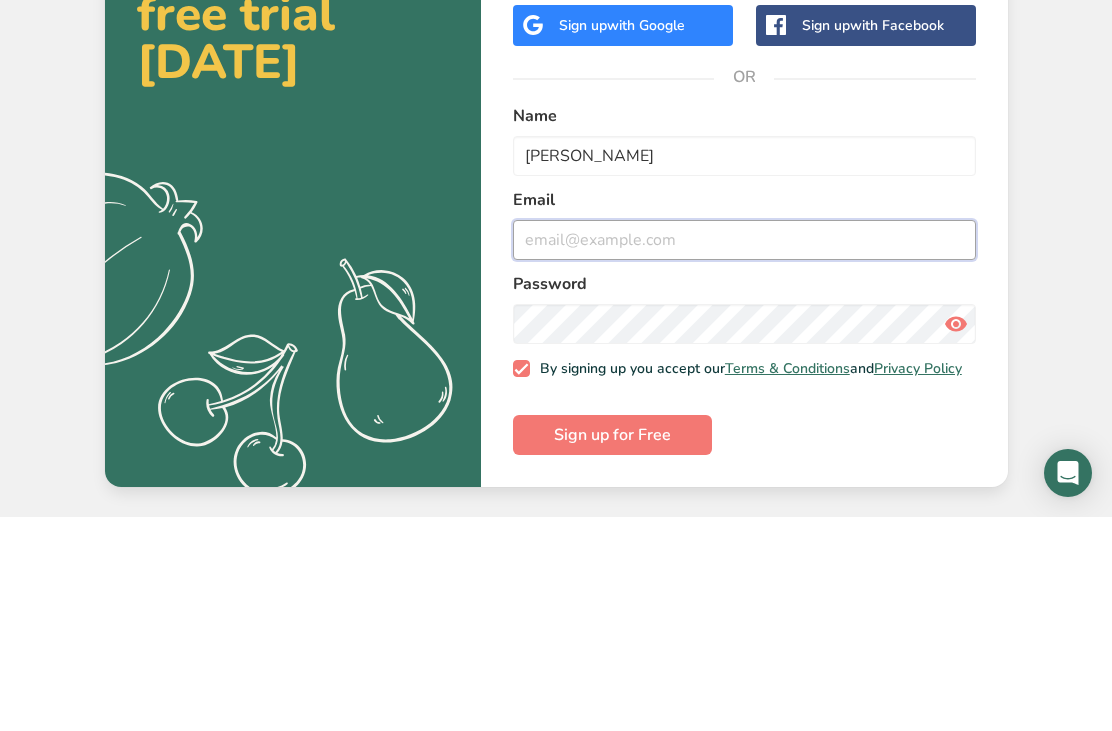 type on "Solanoalisha@gmail.com" 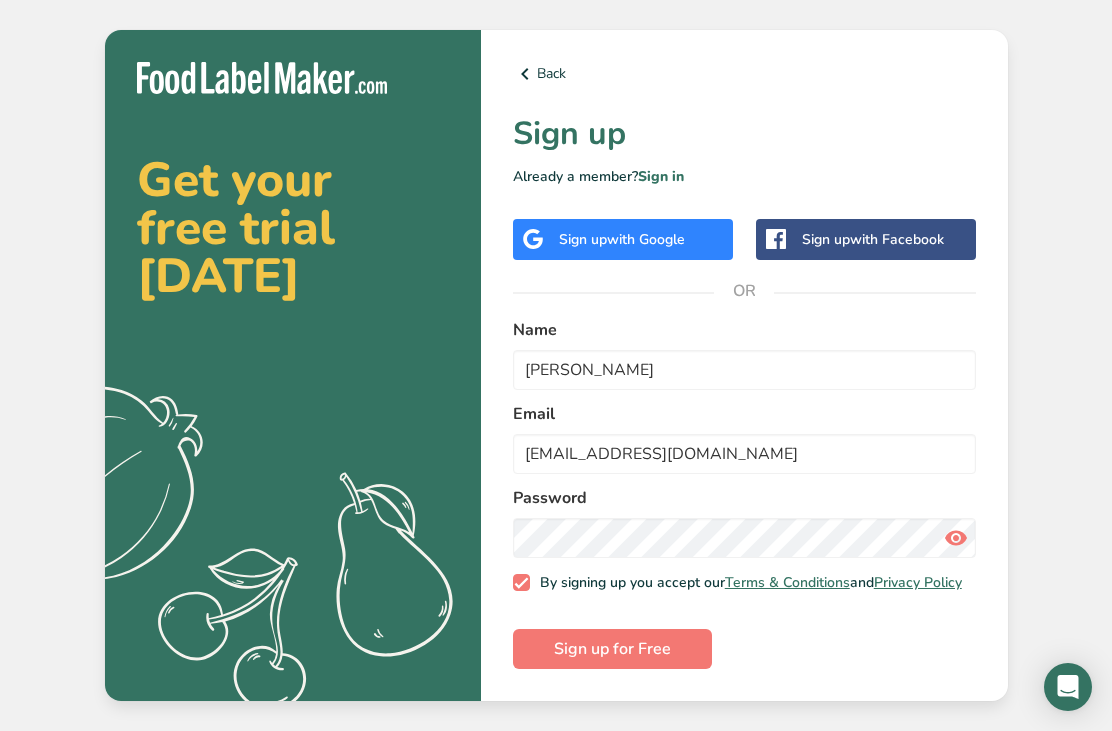 scroll, scrollTop: 64, scrollLeft: 0, axis: vertical 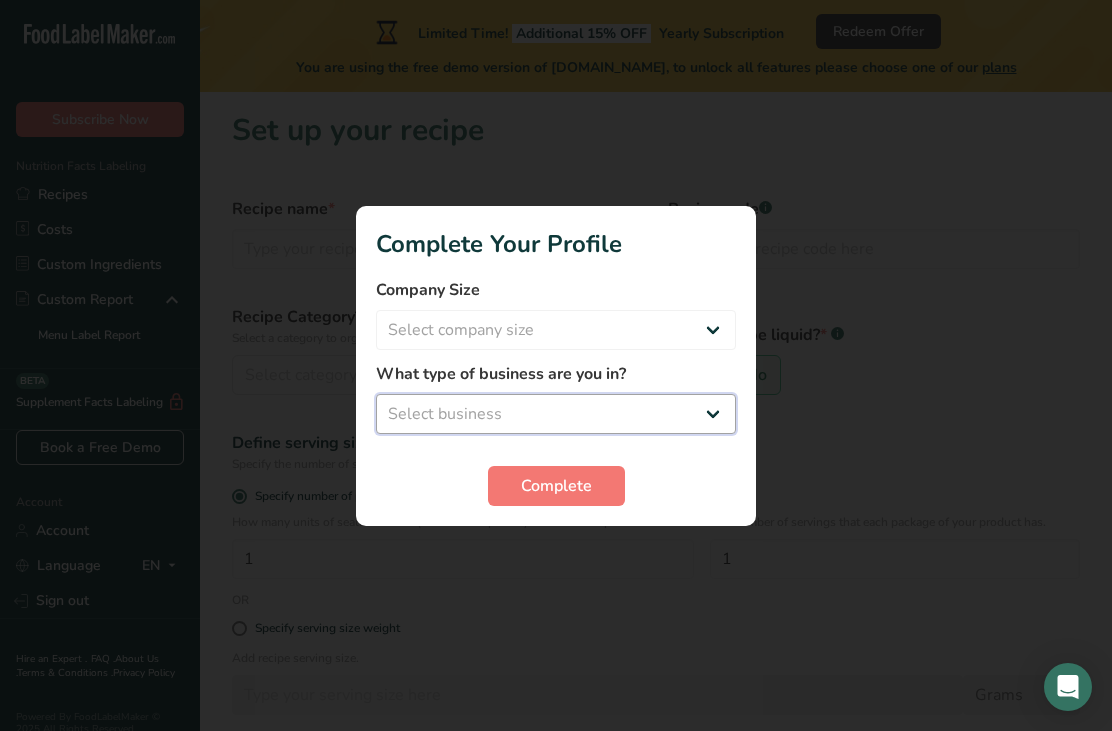 click on "Select business
Packaged Food Manufacturer
Restaurant & Cafe
Bakery
Meal Plans & Catering Company
Nutritionist
Food Blogger
Personal Trainer
Other" at bounding box center [556, 414] 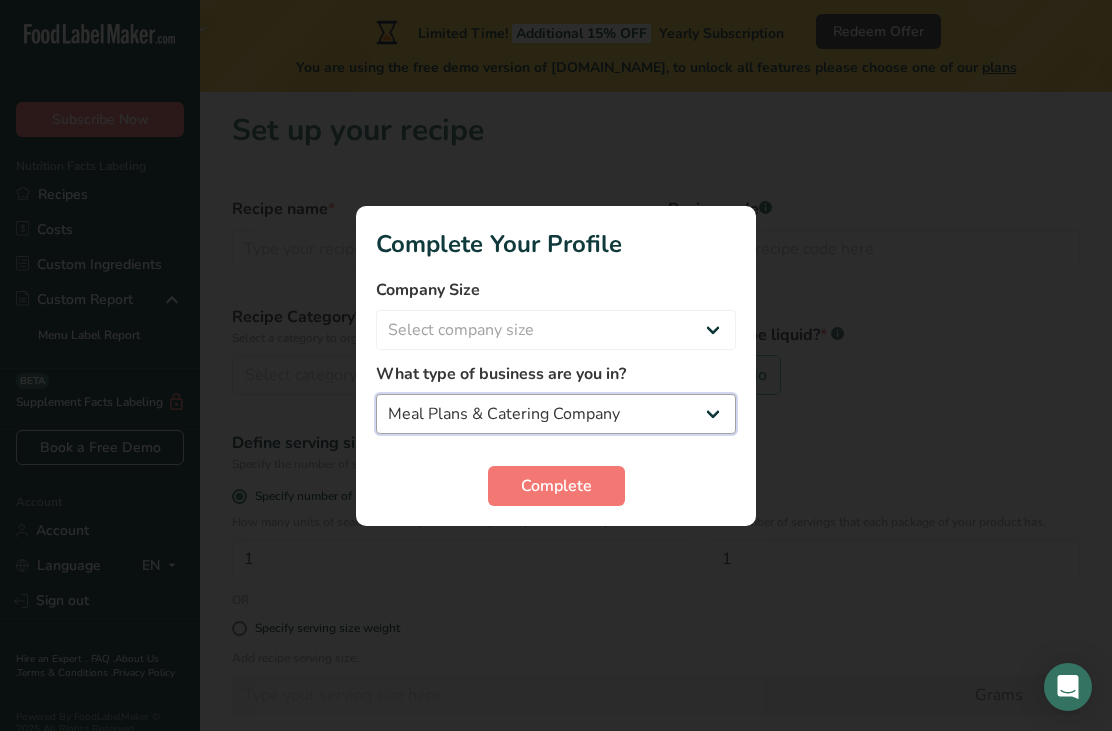 click on "Packaged Food Manufacturer
Restaurant & Cafe
Bakery
Meal Plans & Catering Company
Nutritionist
Food Blogger
Personal Trainer
Other" at bounding box center [556, 414] 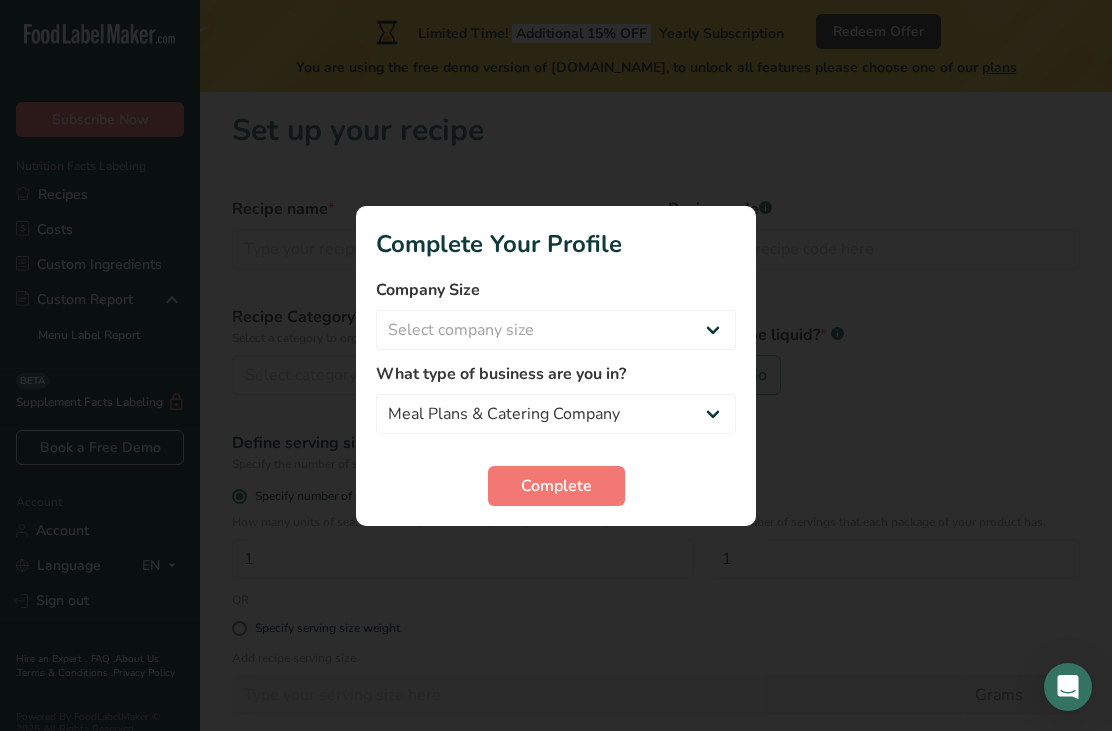 click at bounding box center [556, 365] 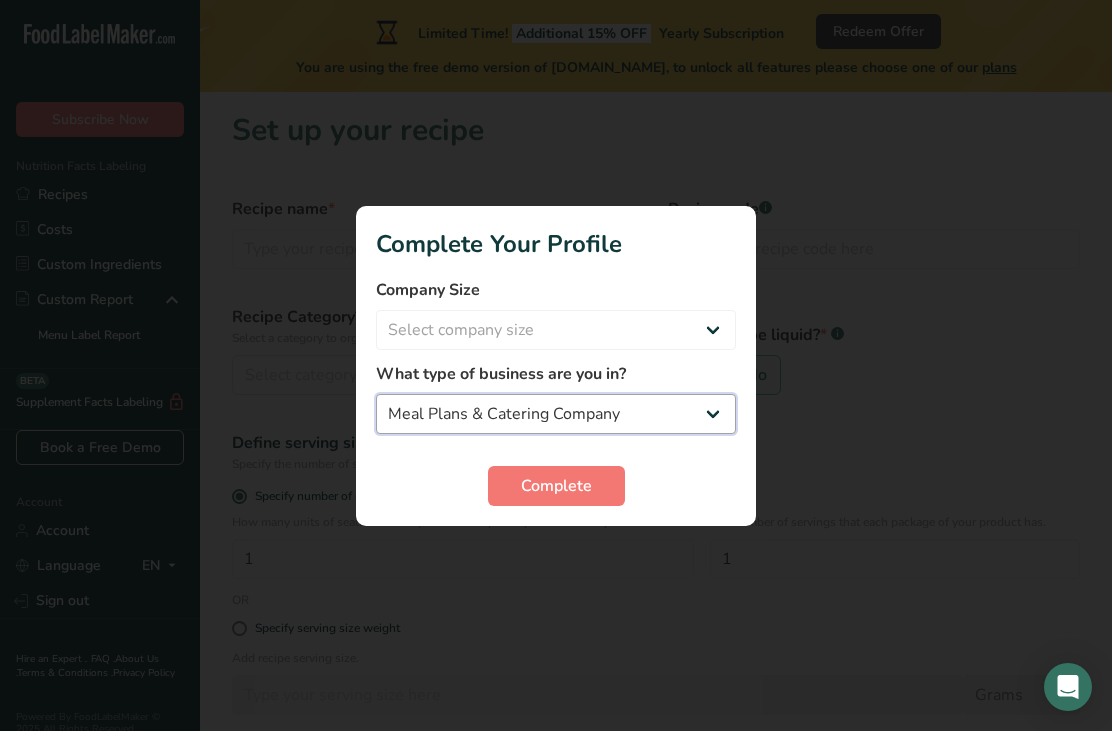 click on "Packaged Food Manufacturer
Restaurant & Cafe
Bakery
Meal Plans & Catering Company
Nutritionist
Food Blogger
Personal Trainer
Other" at bounding box center [556, 414] 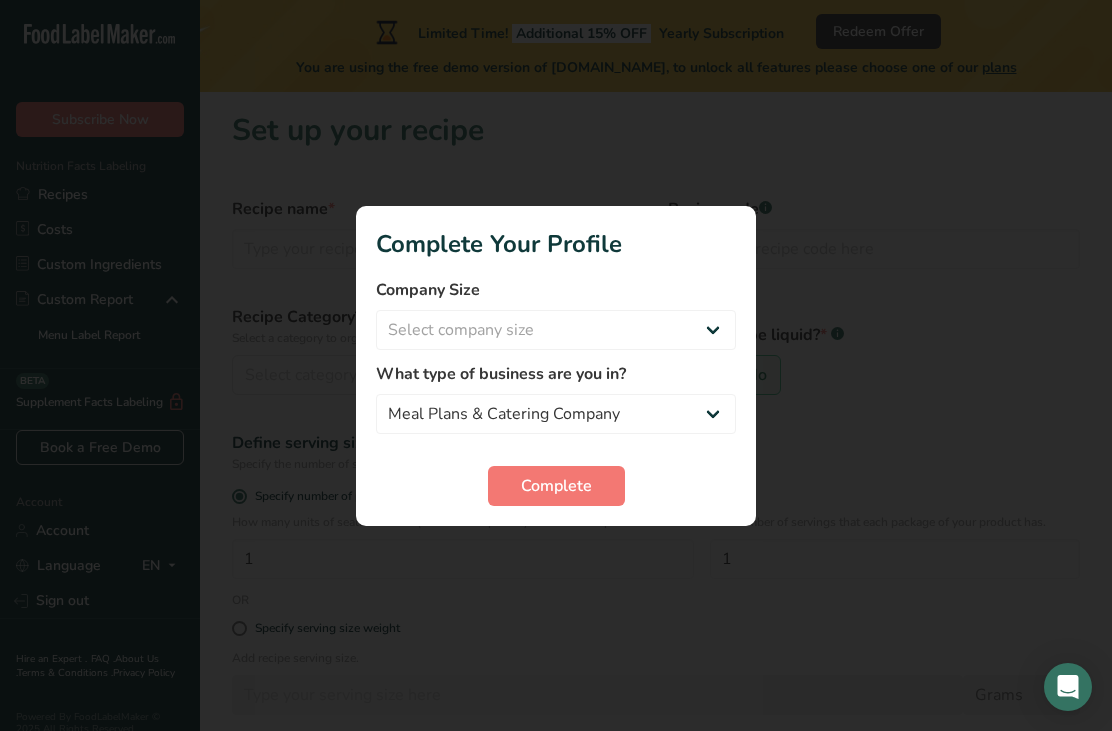 click on "Complete" at bounding box center [556, 486] 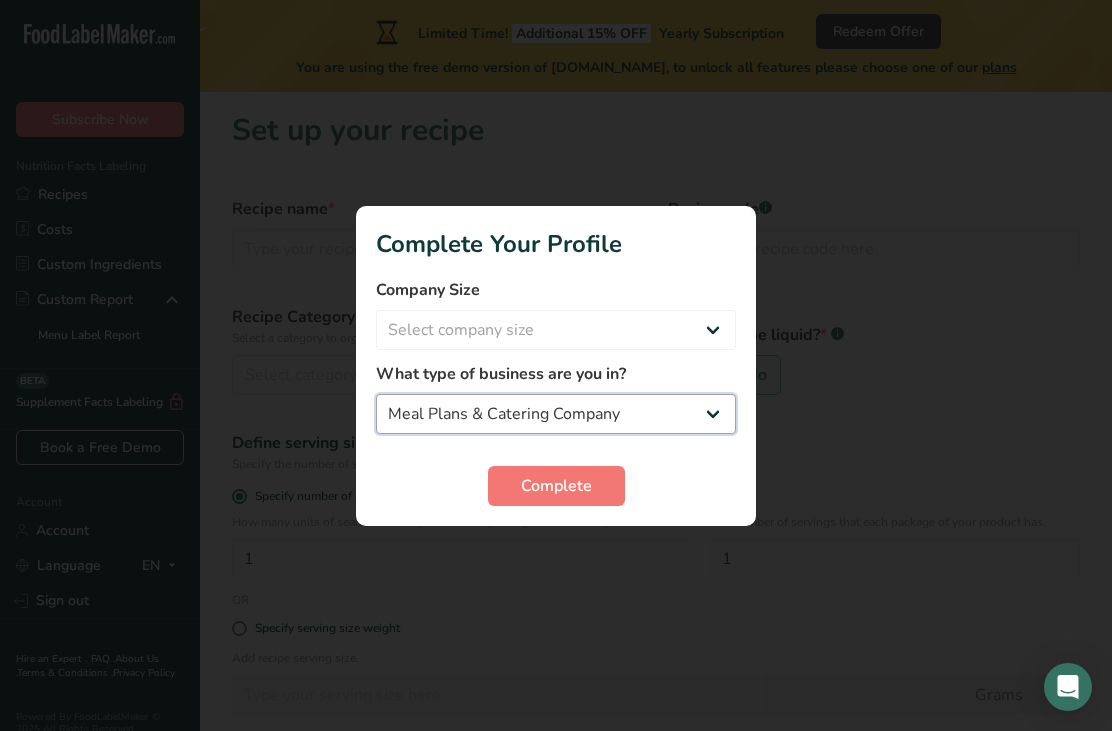click on "Packaged Food Manufacturer
Restaurant & Cafe
Bakery
Meal Plans & Catering Company
Nutritionist
Food Blogger
Personal Trainer
Other" at bounding box center [556, 414] 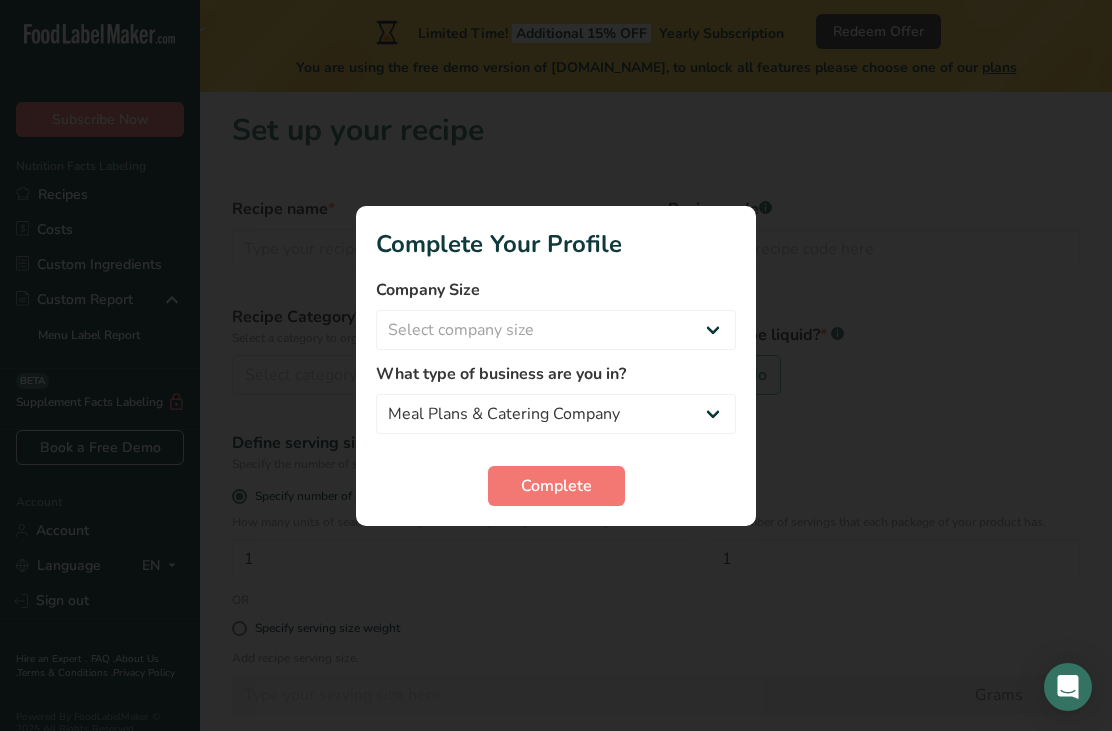 click on "Complete" at bounding box center (556, 486) 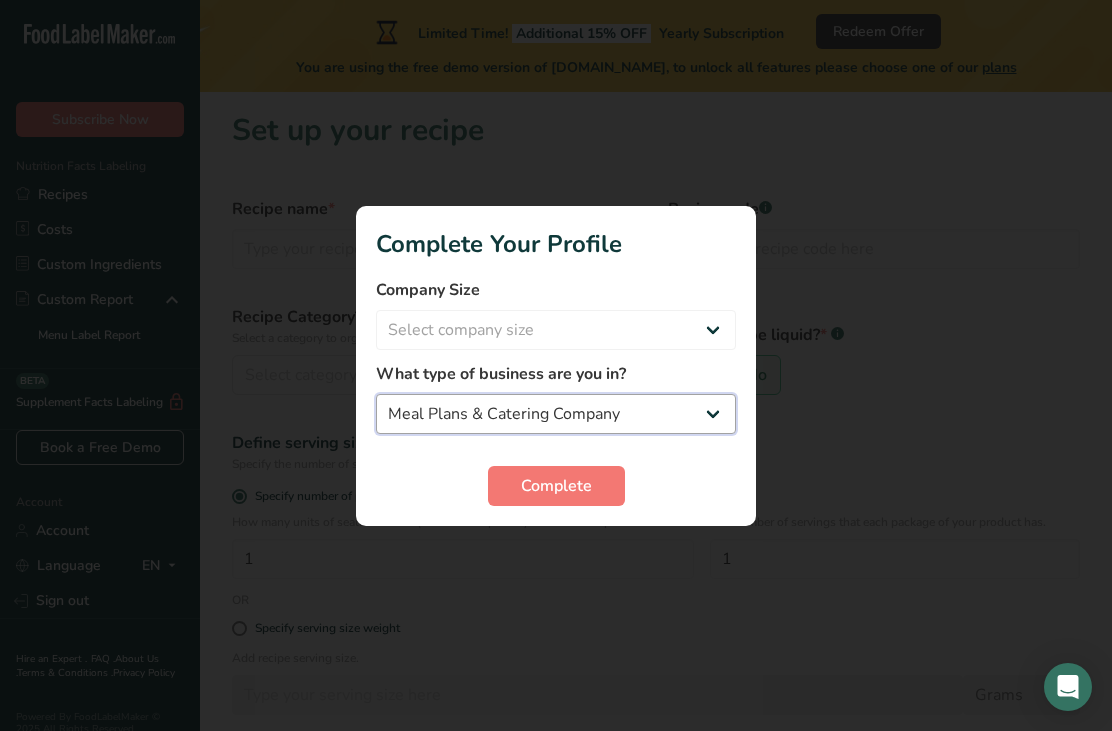 click on "Packaged Food Manufacturer
Restaurant & Cafe
Bakery
Meal Plans & Catering Company
Nutritionist
Food Blogger
Personal Trainer
Other" at bounding box center [556, 414] 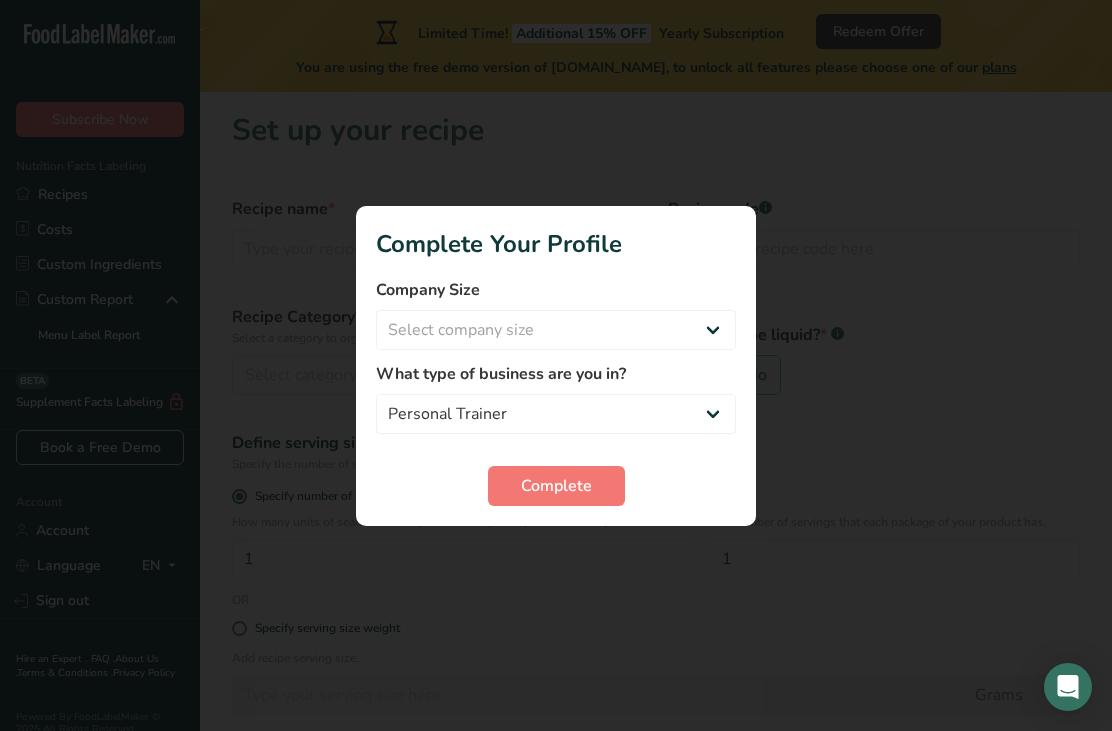 click at bounding box center (556, 365) 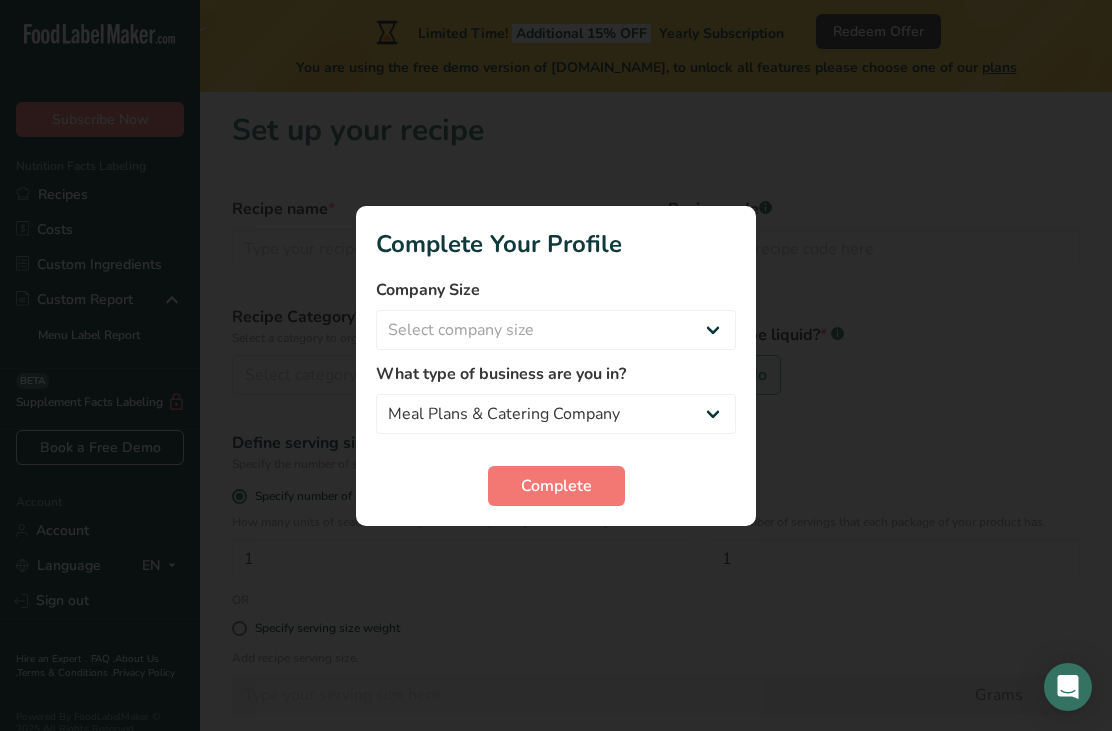 click at bounding box center [556, 365] 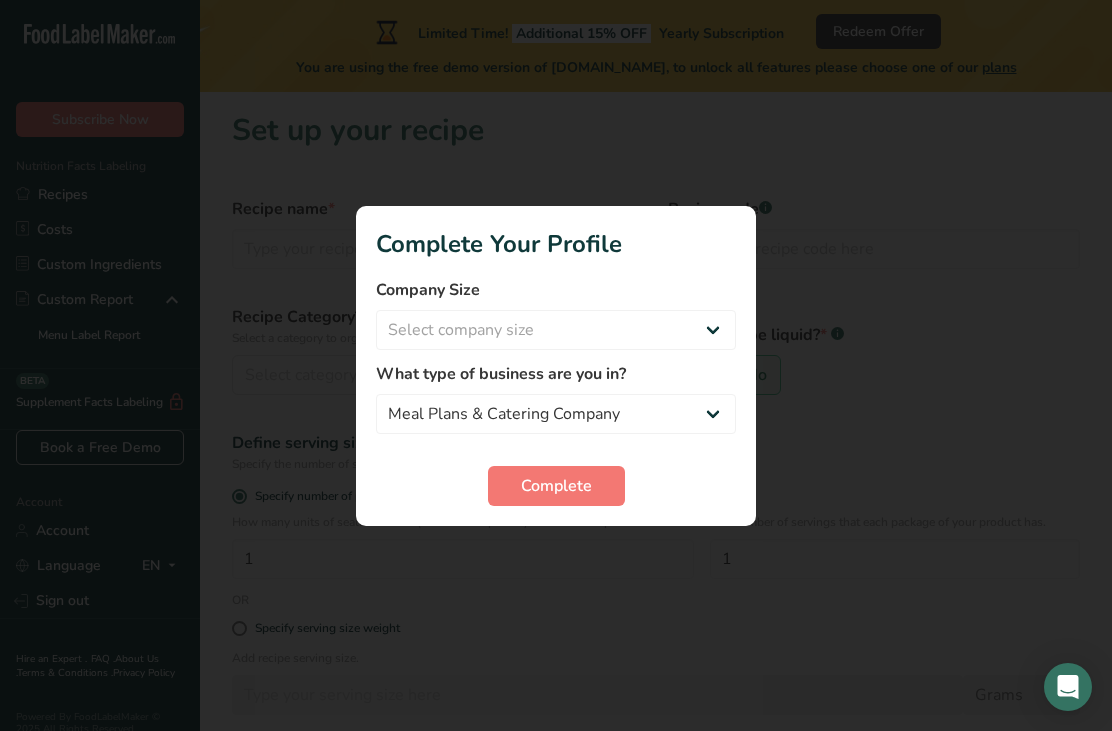 click on ".a-20{fill:#fff;}
Subscribe Now
Nutrition Facts Labeling
Recipes
Costs
Custom Ingredients
Custom Report
Menu Label Report
Supplement Facts Labeling
BETA
Book a Free Demo
Account
Account
Language
EN
English
Spanish
Sign out
Hire an Expert .
FAQ .
About Us .
Terms & Conditions .
Privacy Policy
Powered By FoodLabelMaker ©   2025 All Rights Reserved
Additional 15% OFF" at bounding box center [556, 455] 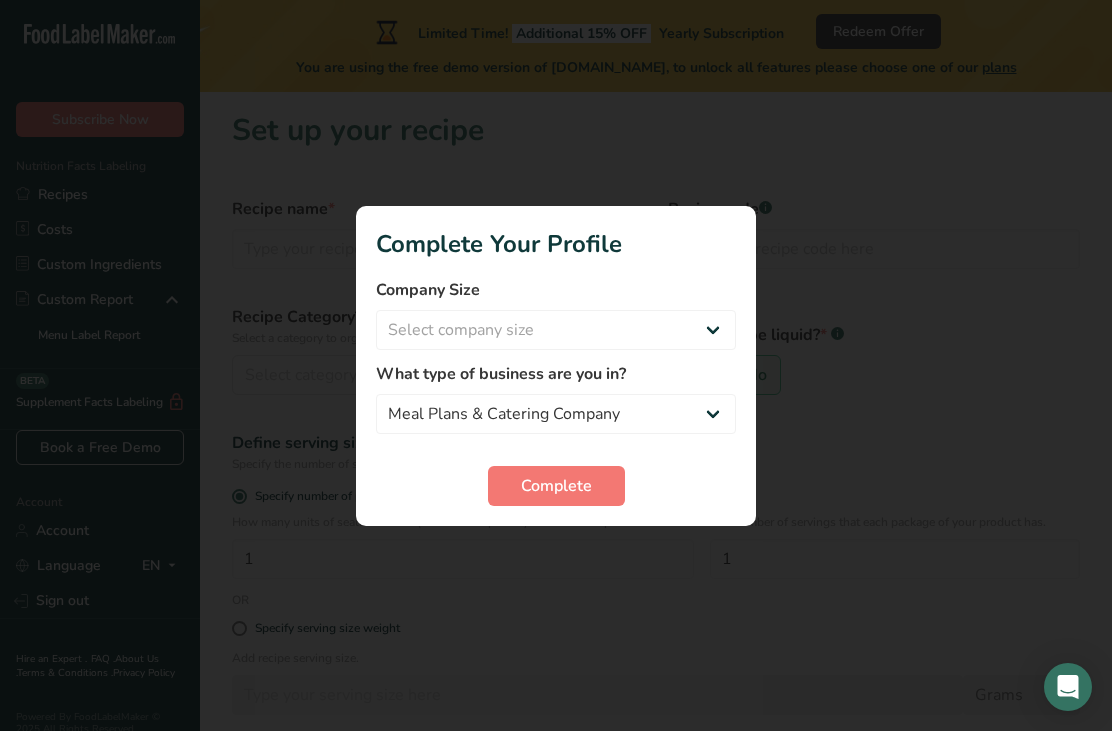 click at bounding box center [556, 365] 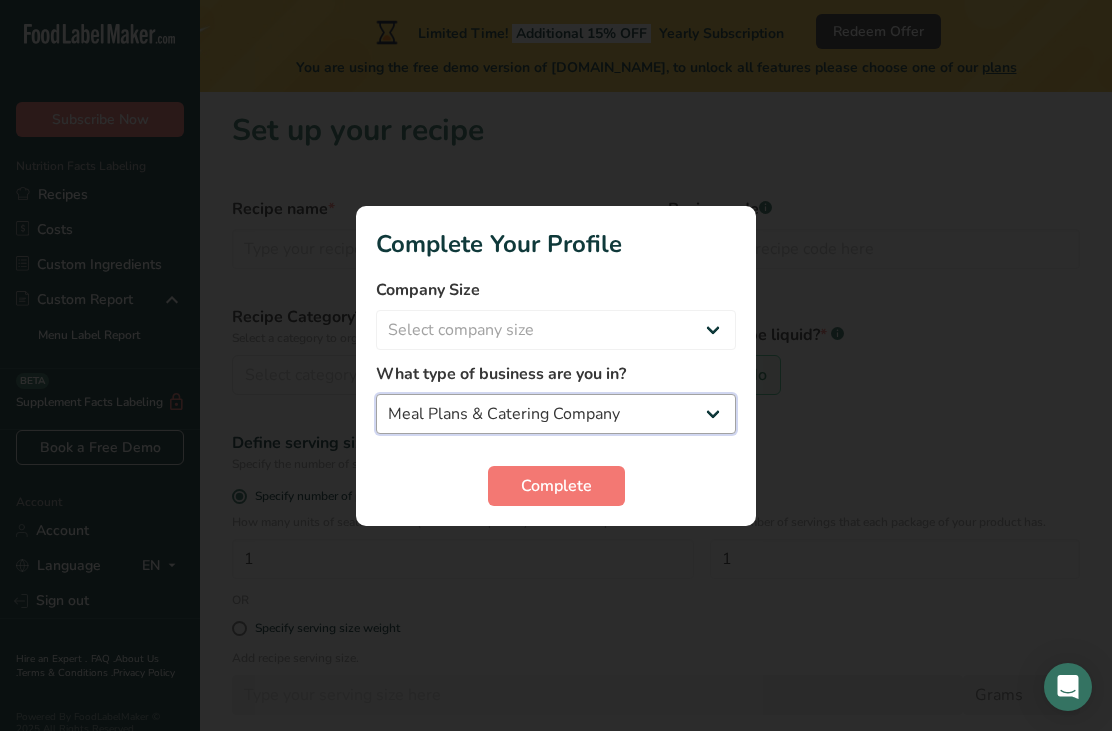 click on "Packaged Food Manufacturer
Restaurant & Cafe
Bakery
Meal Plans & Catering Company
Nutritionist
Food Blogger
Personal Trainer
Other" at bounding box center (556, 414) 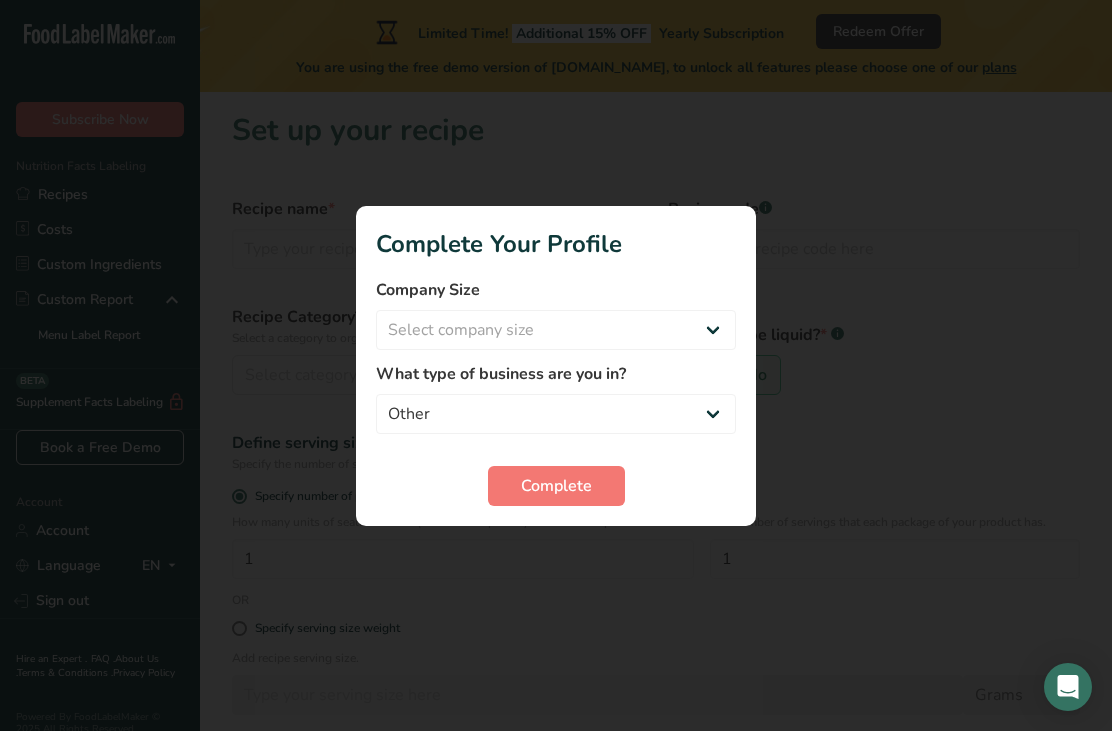 click on "Complete" at bounding box center [556, 486] 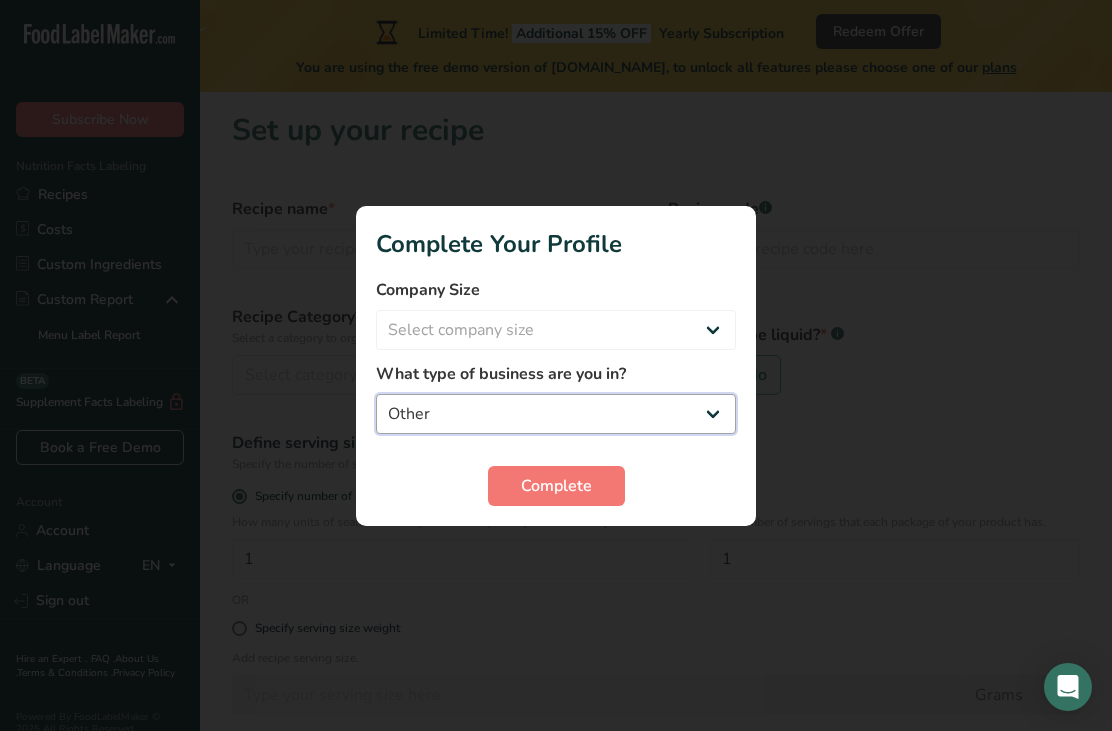 click on "Packaged Food Manufacturer
Restaurant & Cafe
Bakery
Meal Plans & Catering Company
Nutritionist
Food Blogger
Personal Trainer
Other" at bounding box center (556, 414) 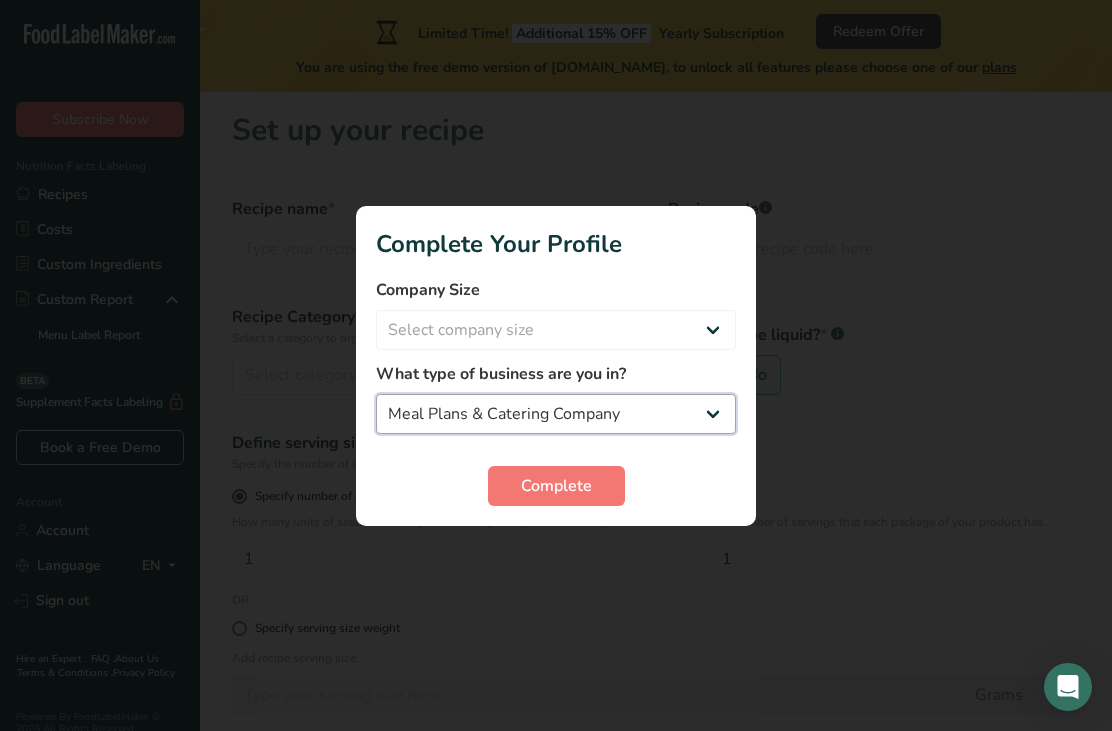 click on "Packaged Food Manufacturer
Restaurant & Cafe
Bakery
Meal Plans & Catering Company
Nutritionist
Food Blogger
Personal Trainer
Other" at bounding box center [556, 414] 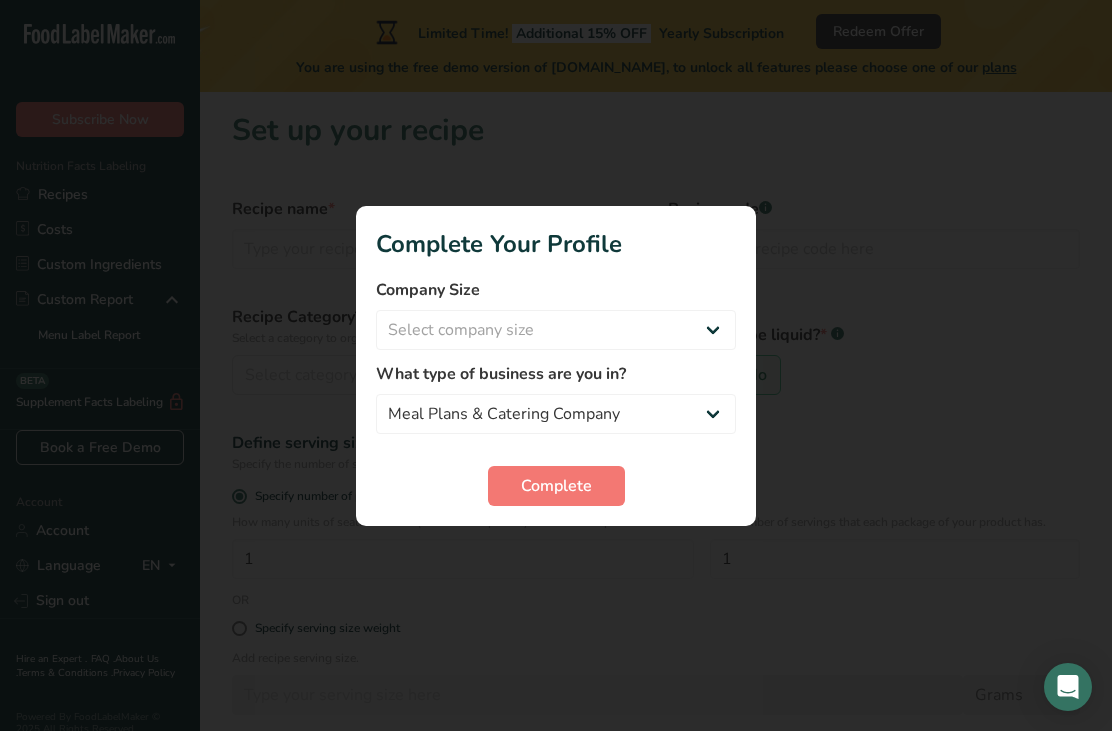 click on "Complete" at bounding box center (556, 486) 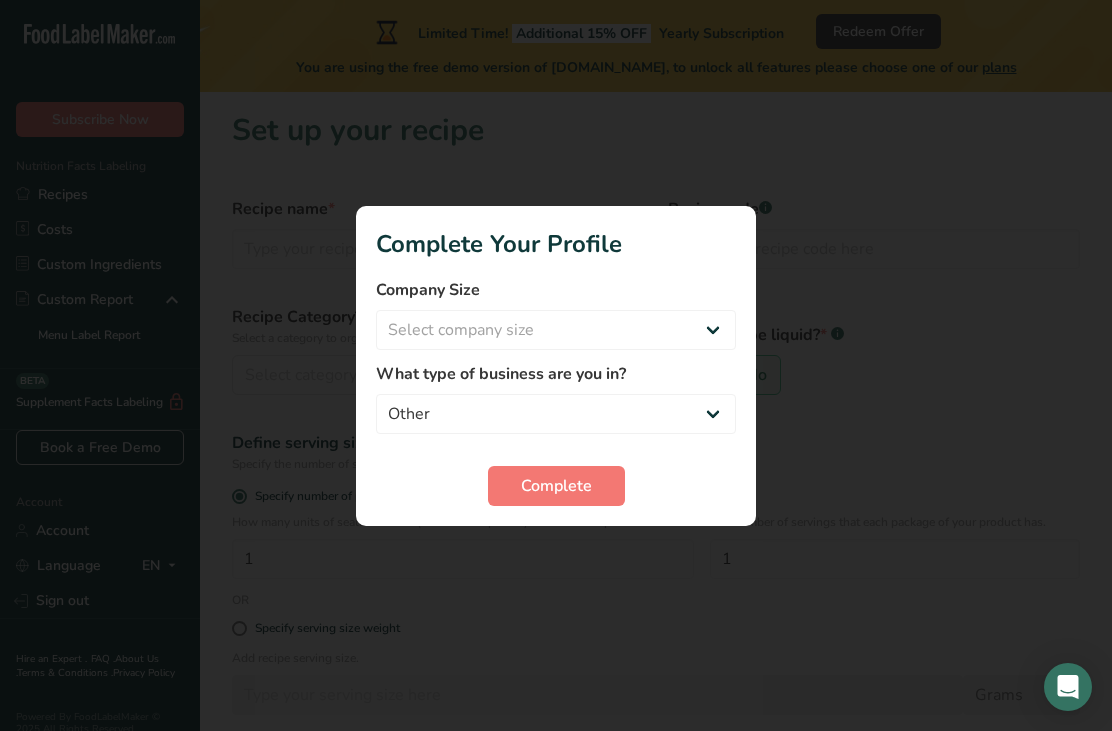 click at bounding box center [556, 365] 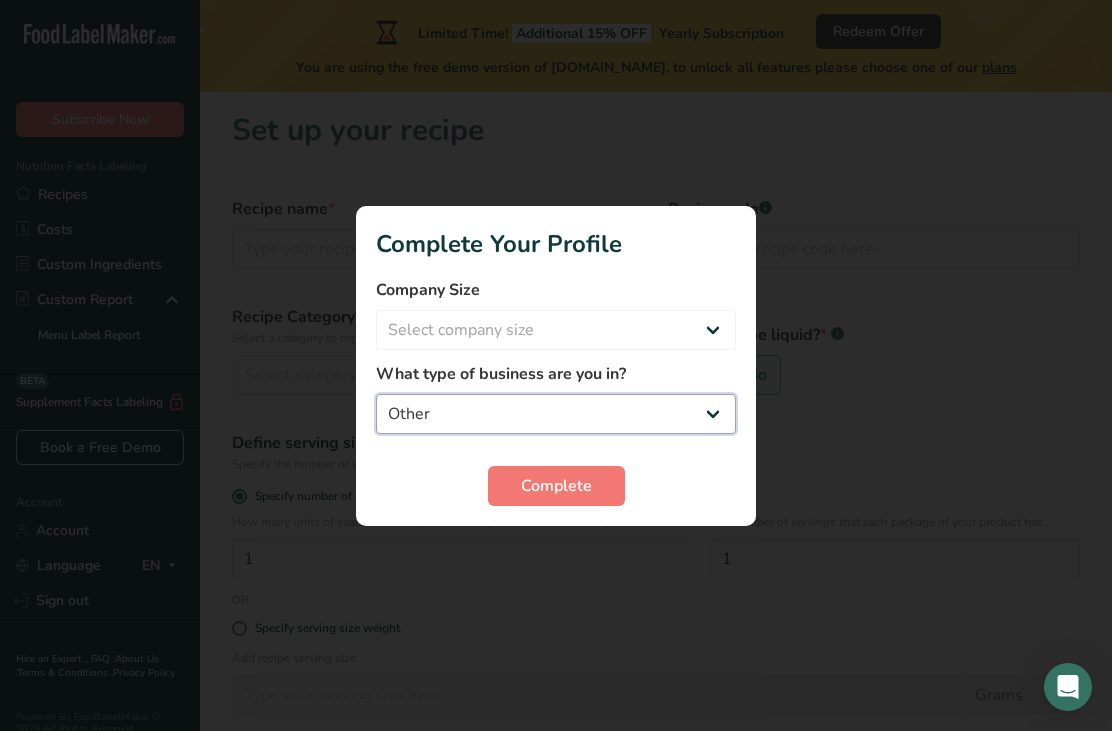click on "Packaged Food Manufacturer
Restaurant & Cafe
Bakery
Meal Plans & Catering Company
Nutritionist
Food Blogger
Personal Trainer
Other" at bounding box center (556, 414) 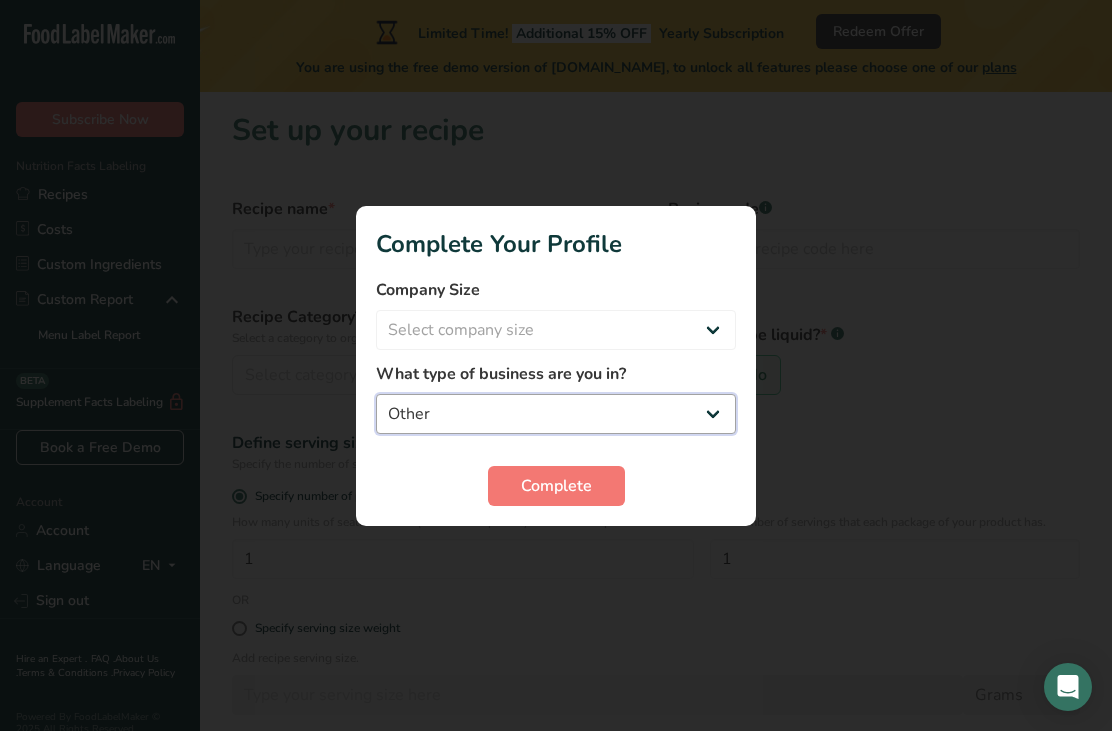 select on "4" 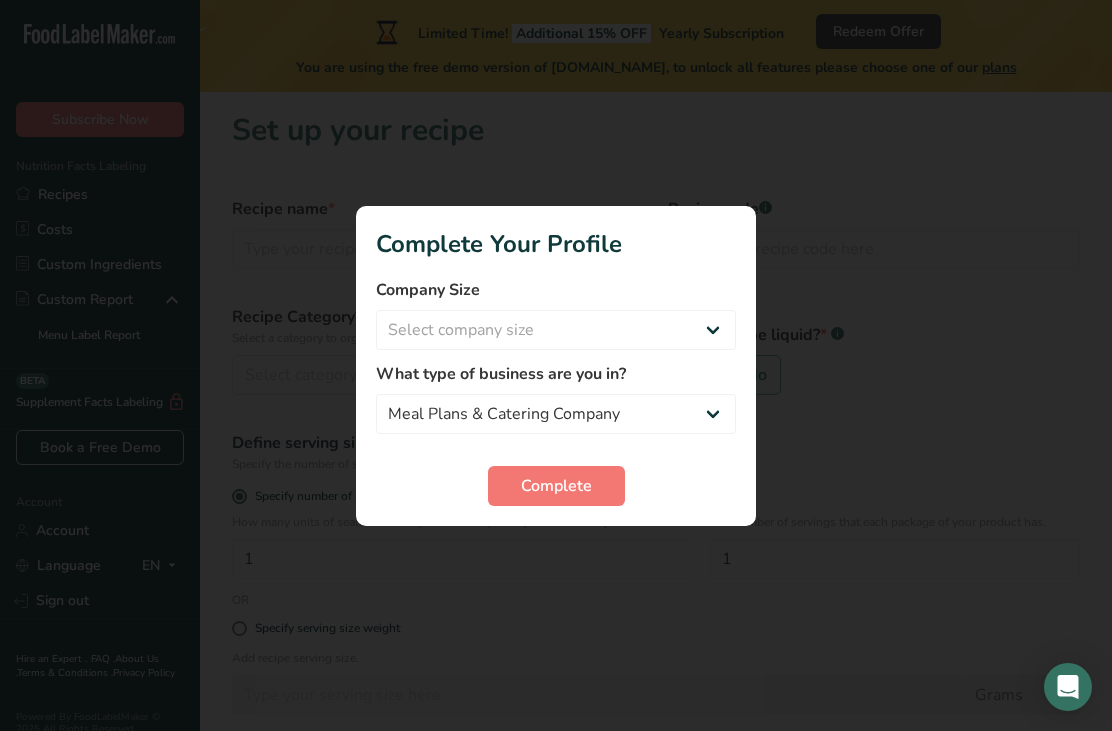 click at bounding box center [556, 365] 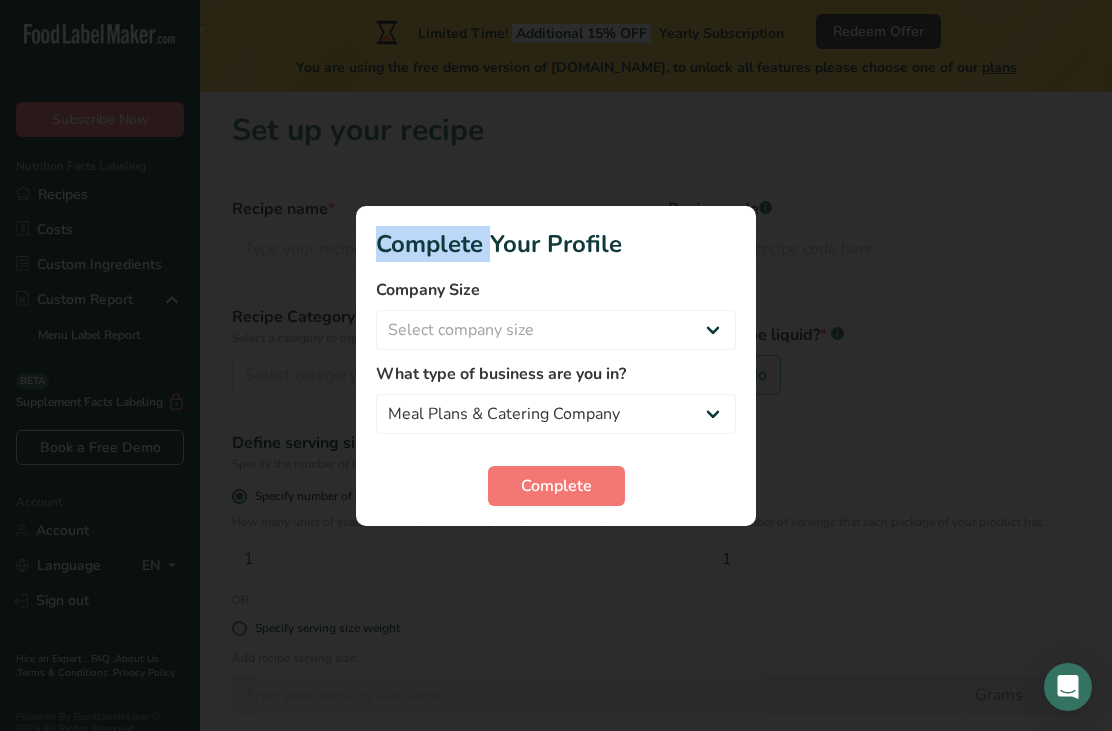 click at bounding box center [556, 365] 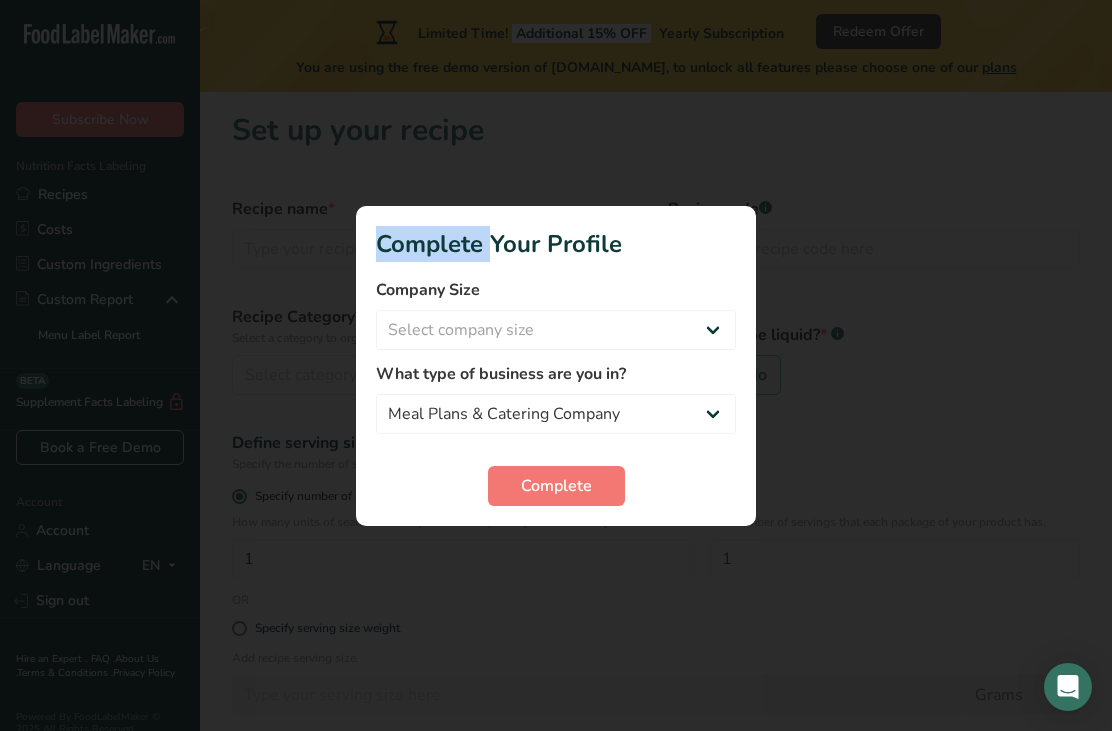 click at bounding box center (556, 365) 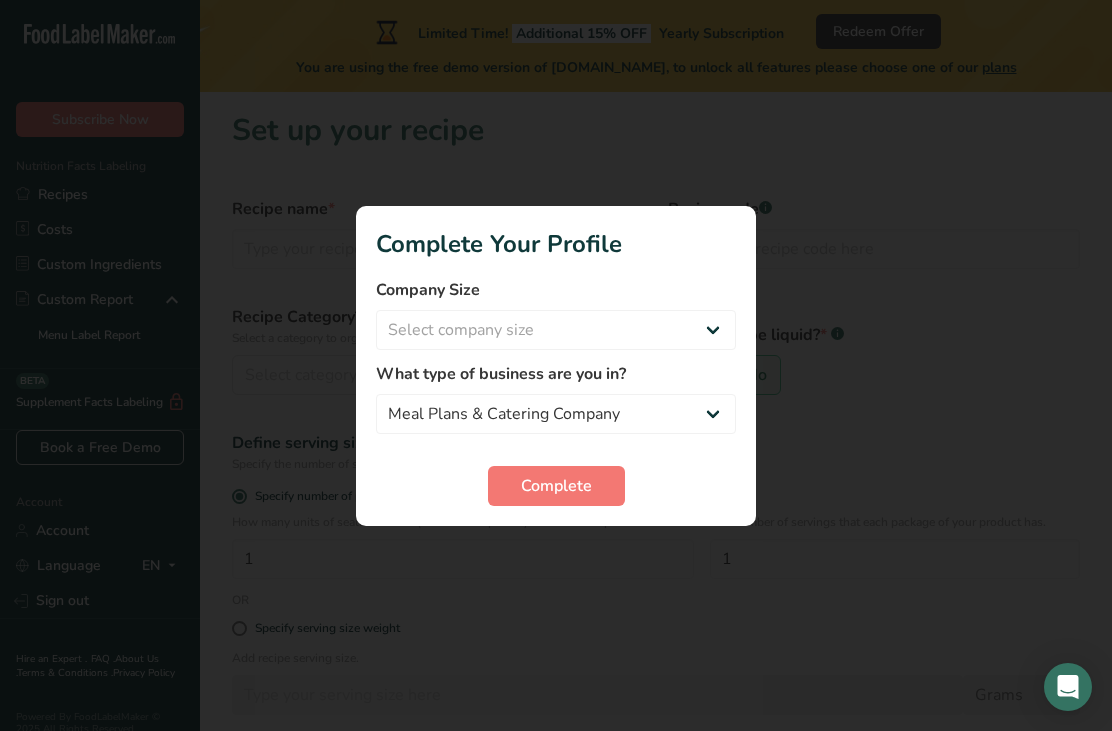 click on ".a-20{fill:#fff;}
Subscribe Now
Nutrition Facts Labeling
Recipes
Costs
Custom Ingredients
Custom Report
Menu Label Report
Supplement Facts Labeling
BETA
Book a Free Demo
Account
Account
Language
EN
English
Spanish
Sign out
Hire an Expert .
FAQ .
About Us .
Terms & Conditions .
Privacy Policy
Powered By FoodLabelMaker ©   2025 All Rights Reserved
Additional 15% OFF" at bounding box center [556, 455] 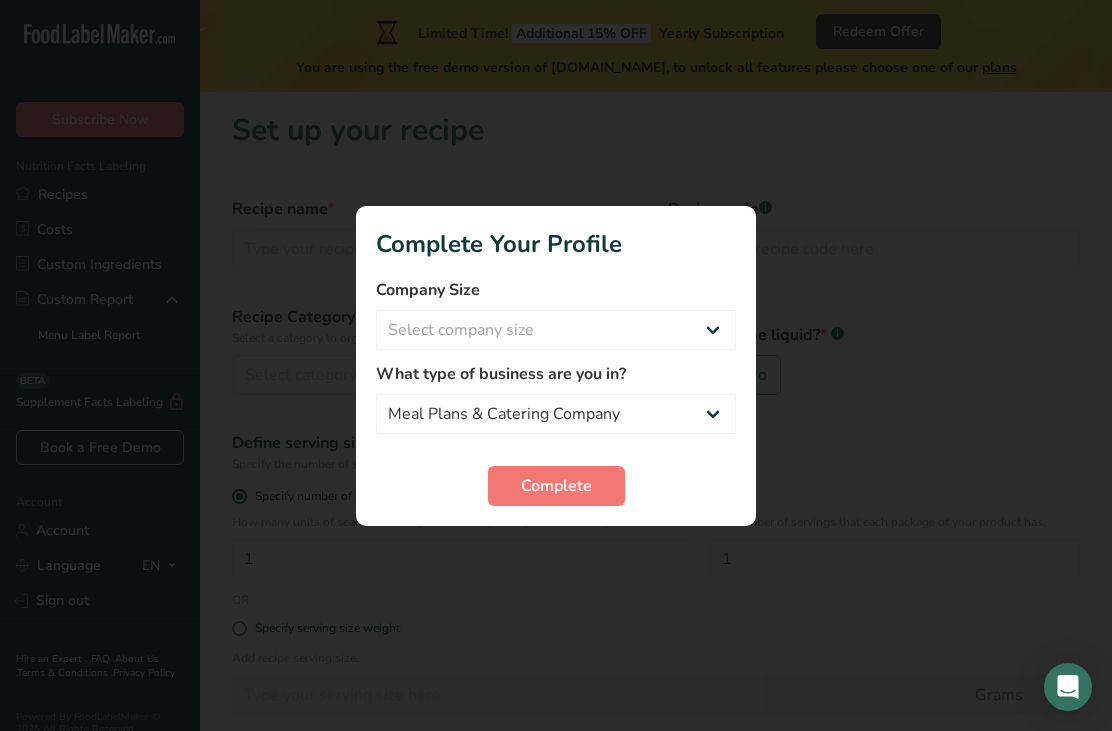 click on ".a-20{fill:#fff;}
Subscribe Now
Nutrition Facts Labeling
Recipes
Costs
Custom Ingredients
Custom Report
Menu Label Report
Supplement Facts Labeling
BETA
Book a Free Demo
Account
Account
Language
EN
English
Spanish
Sign out
Hire an Expert .
FAQ .
About Us .
Terms & Conditions .
Privacy Policy
Powered By FoodLabelMaker ©   2025 All Rights Reserved
Additional 15% OFF" at bounding box center (556, 455) 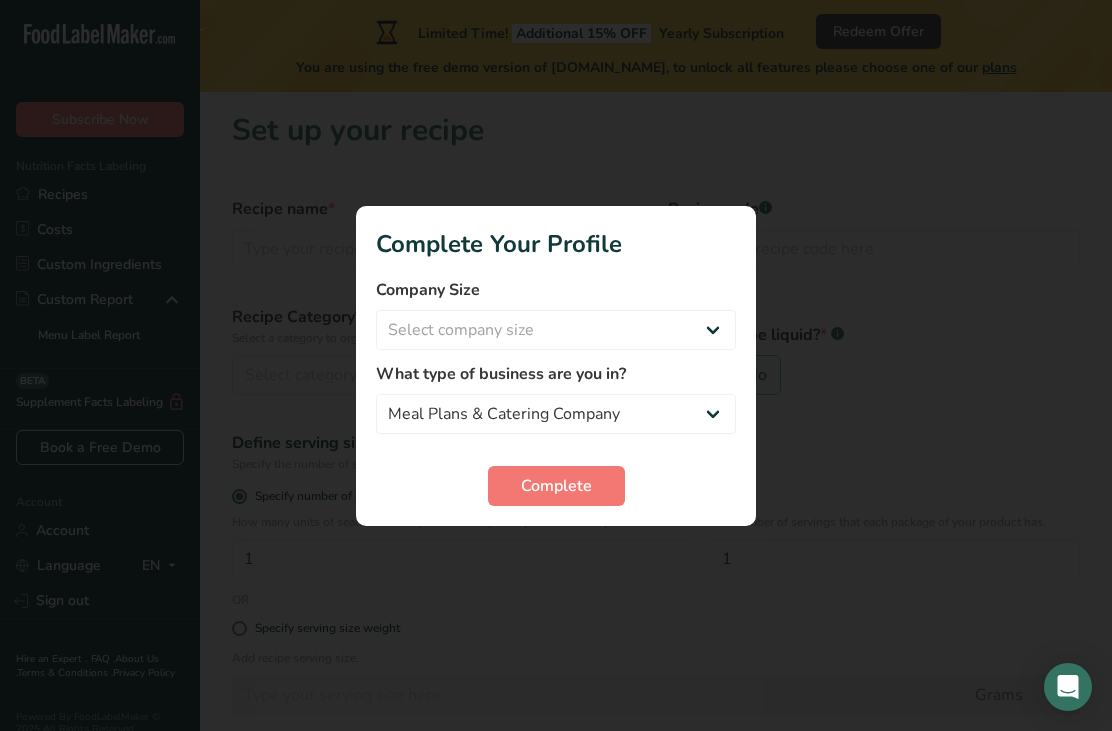 click at bounding box center (556, 365) 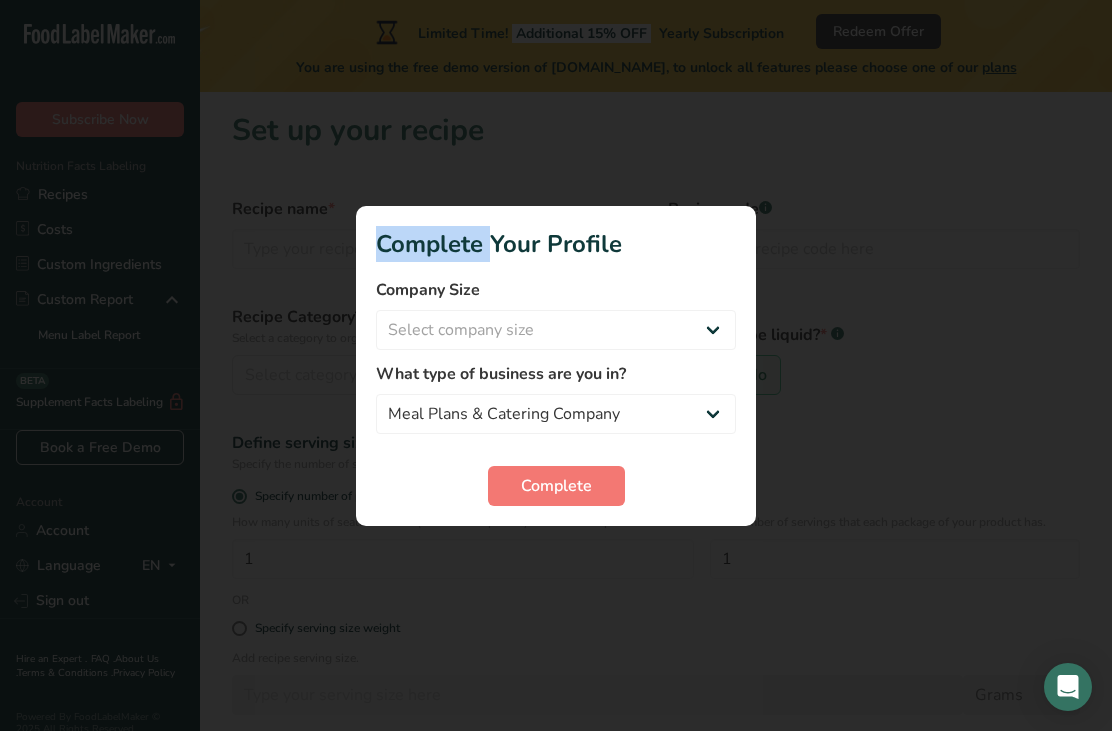 click at bounding box center (556, 365) 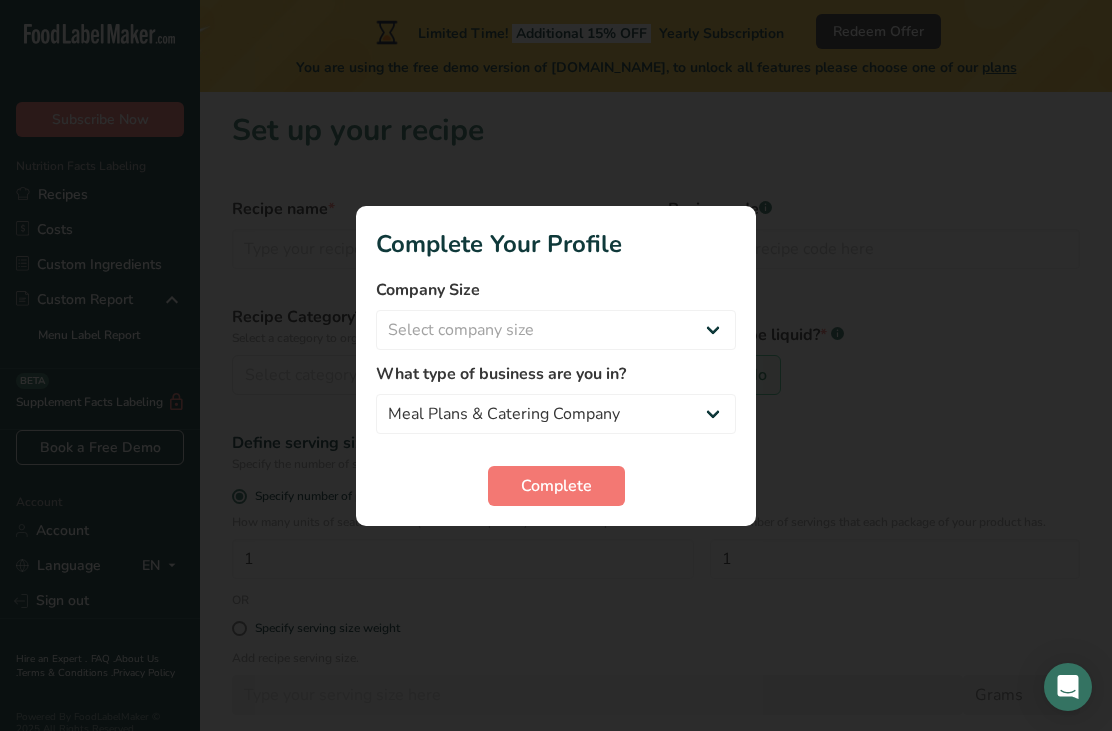 click at bounding box center [556, 365] 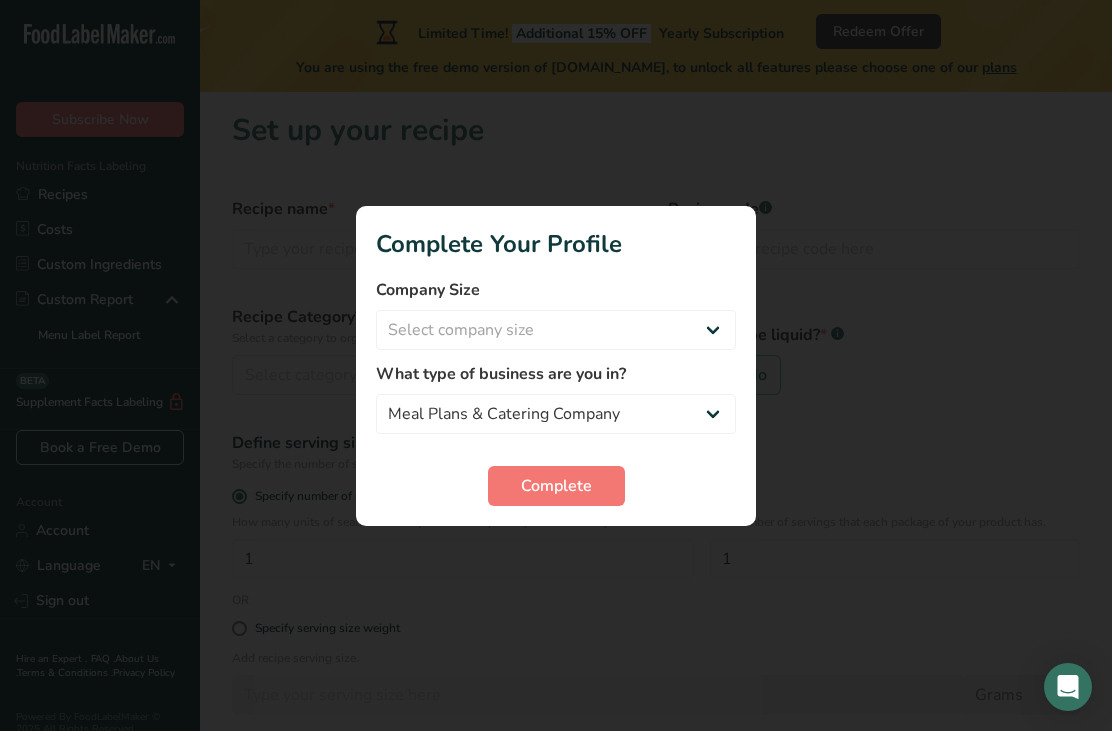 click at bounding box center (556, 365) 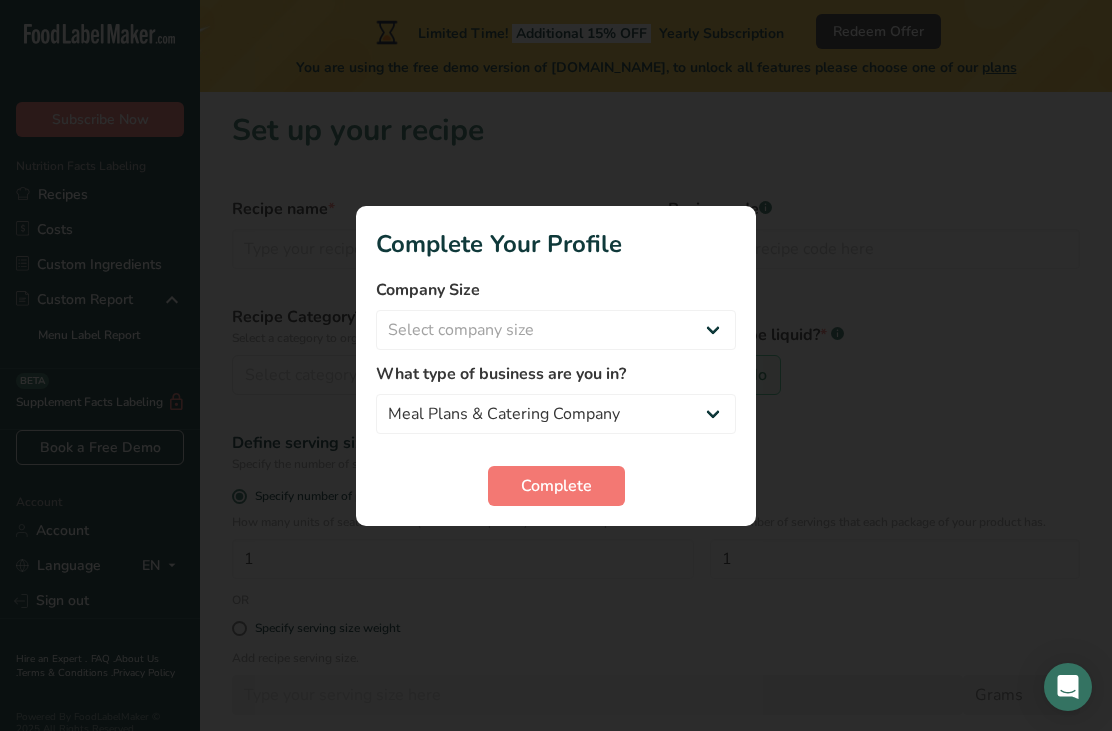 click at bounding box center [556, 365] 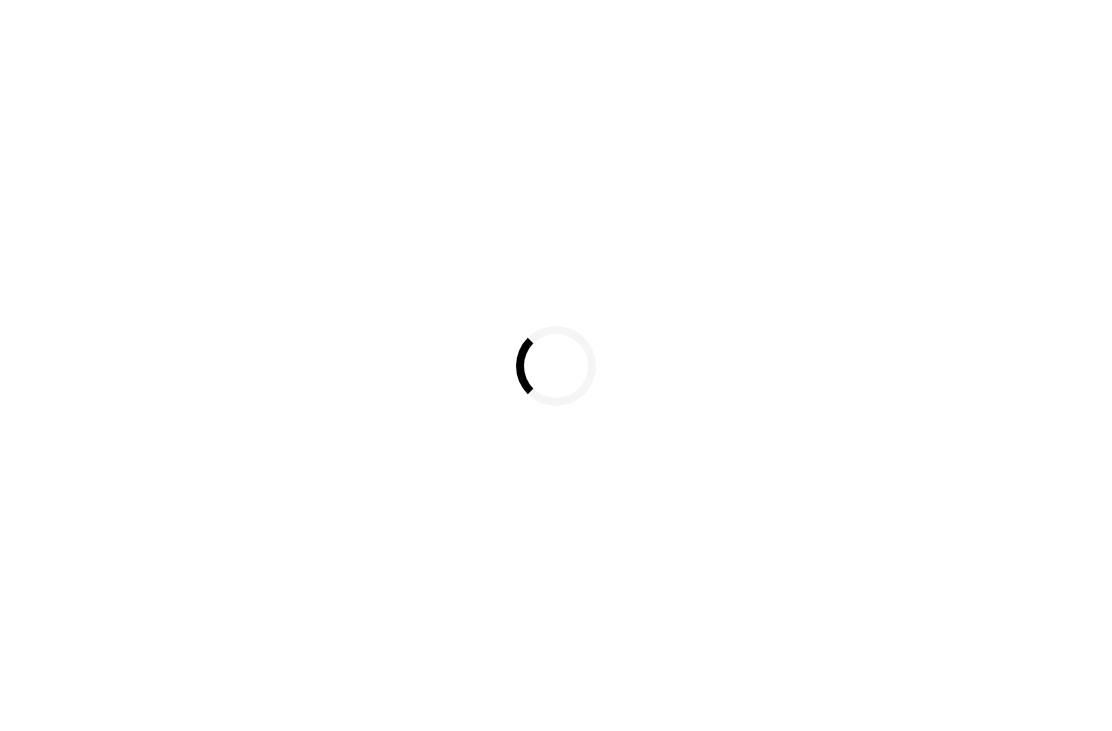 scroll, scrollTop: 0, scrollLeft: 0, axis: both 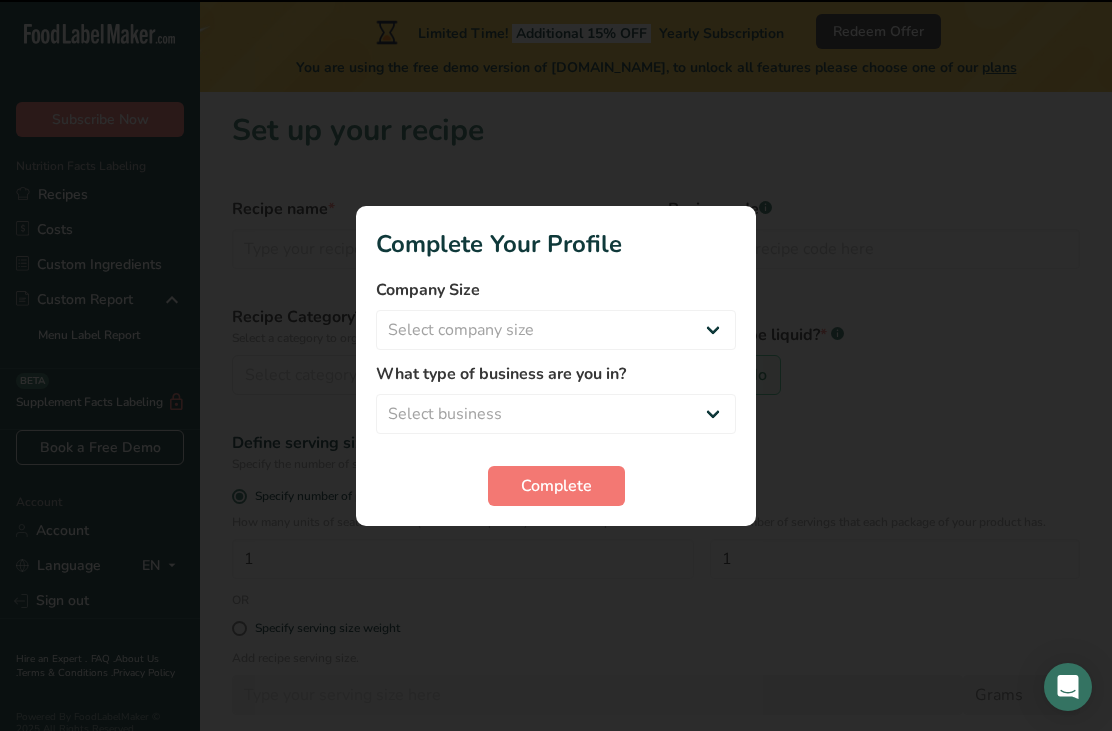 click on "Complete" at bounding box center [556, 486] 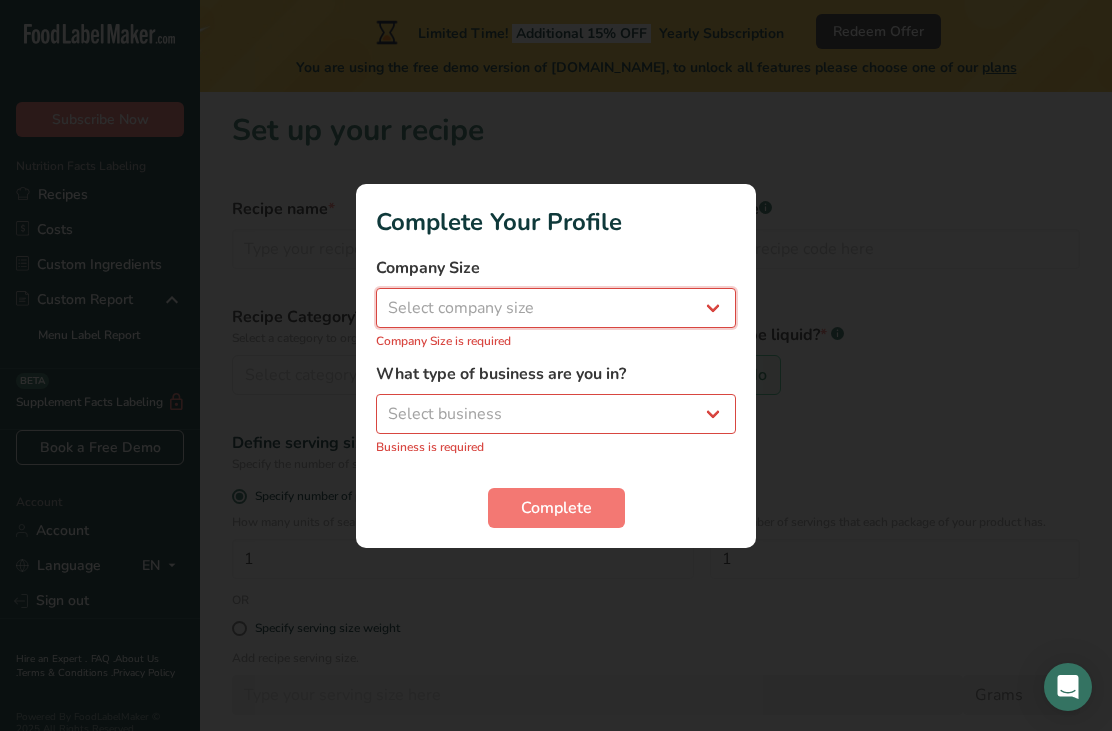 click on "Select company size
Fewer than 10 Employees
10 to 50 Employees
51 to 500 Employees
Over 500 Employees" at bounding box center (556, 308) 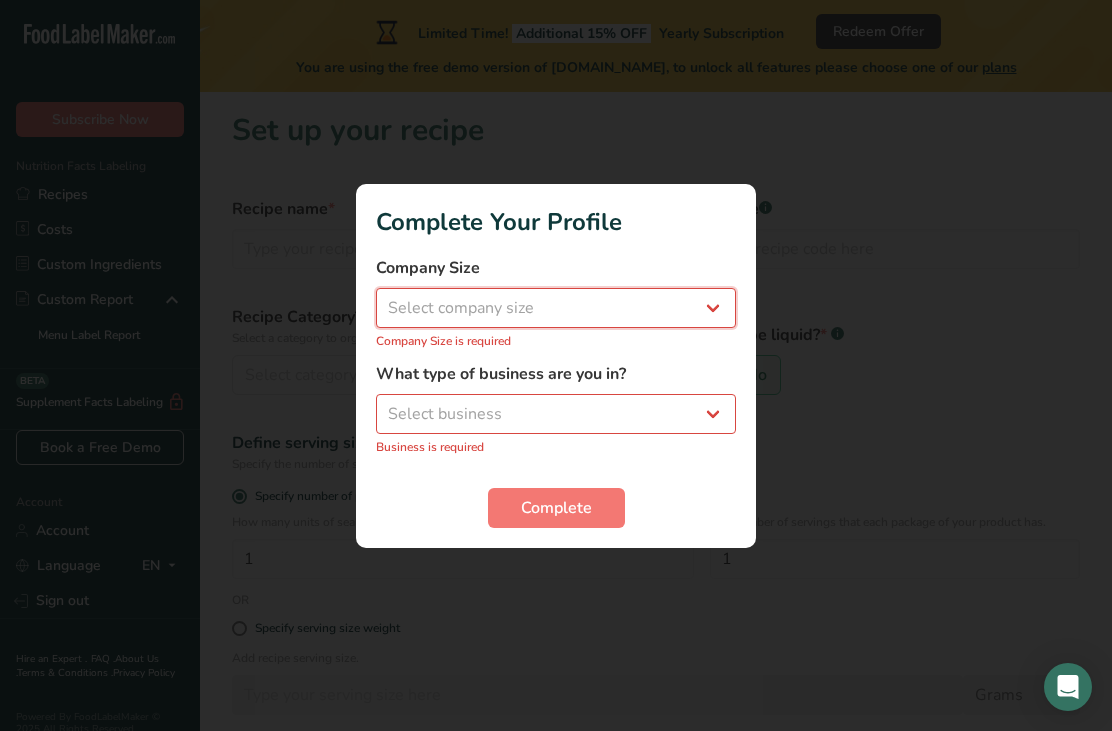 select on "1" 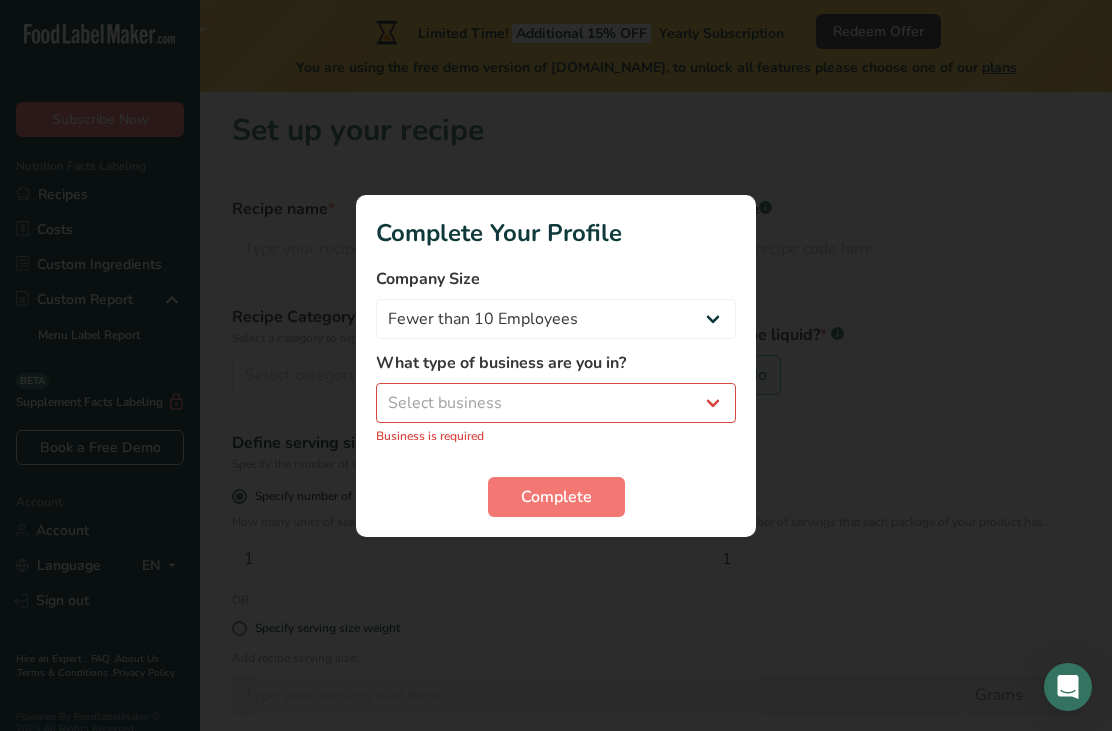 click on "Select business
Packaged Food Manufacturer
Restaurant & Cafe
Bakery
Meal Plans & Catering Company
Nutritionist
Food Blogger
Personal Trainer
Other" at bounding box center [556, 403] 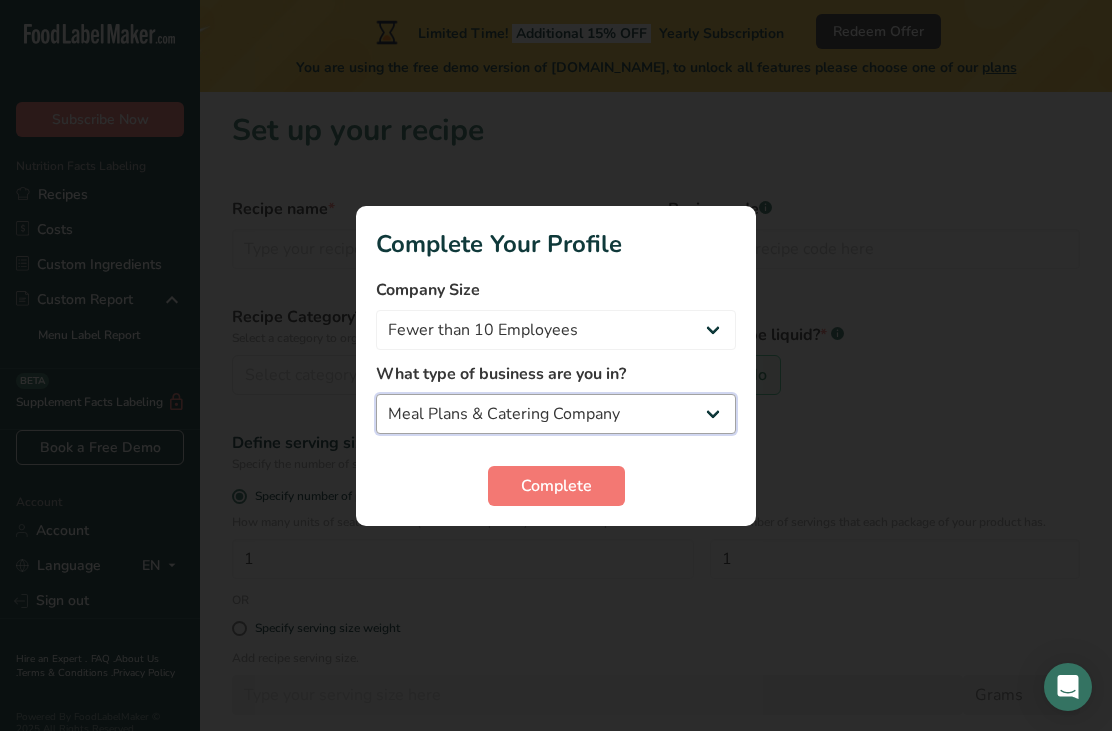 click on "Packaged Food Manufacturer
Restaurant & Cafe
Bakery
Meal Plans & Catering Company
Nutritionist
Food Blogger
Personal Trainer
Other" at bounding box center [556, 414] 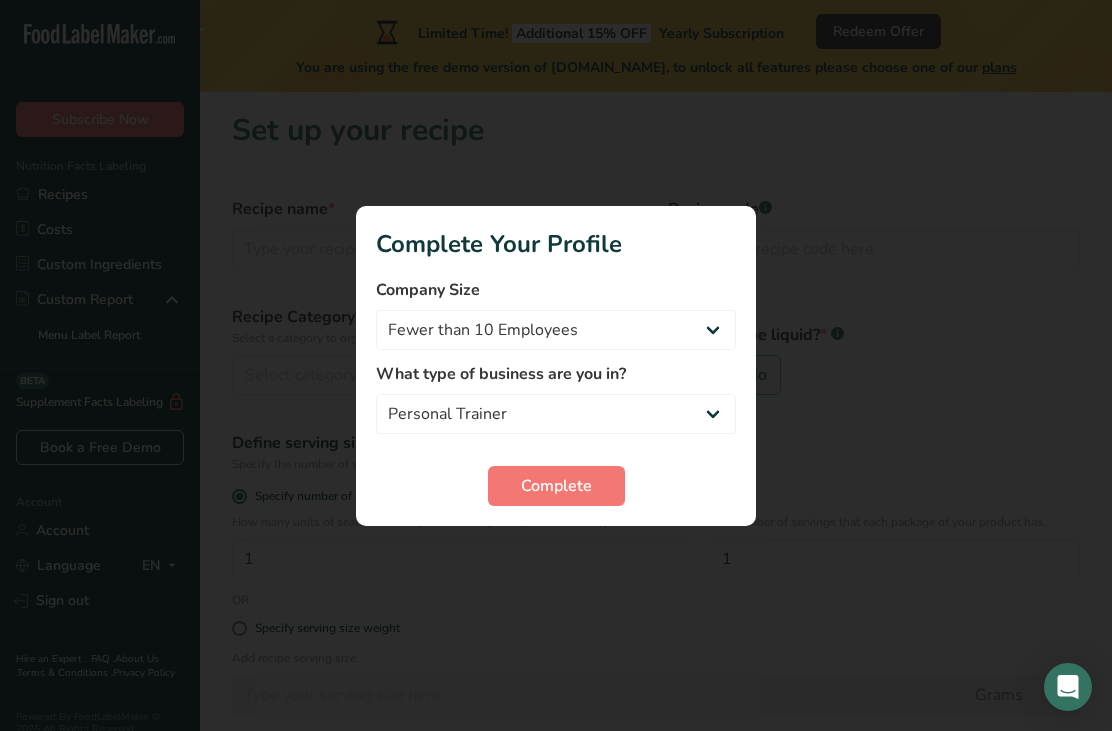 click on "Complete" at bounding box center [556, 486] 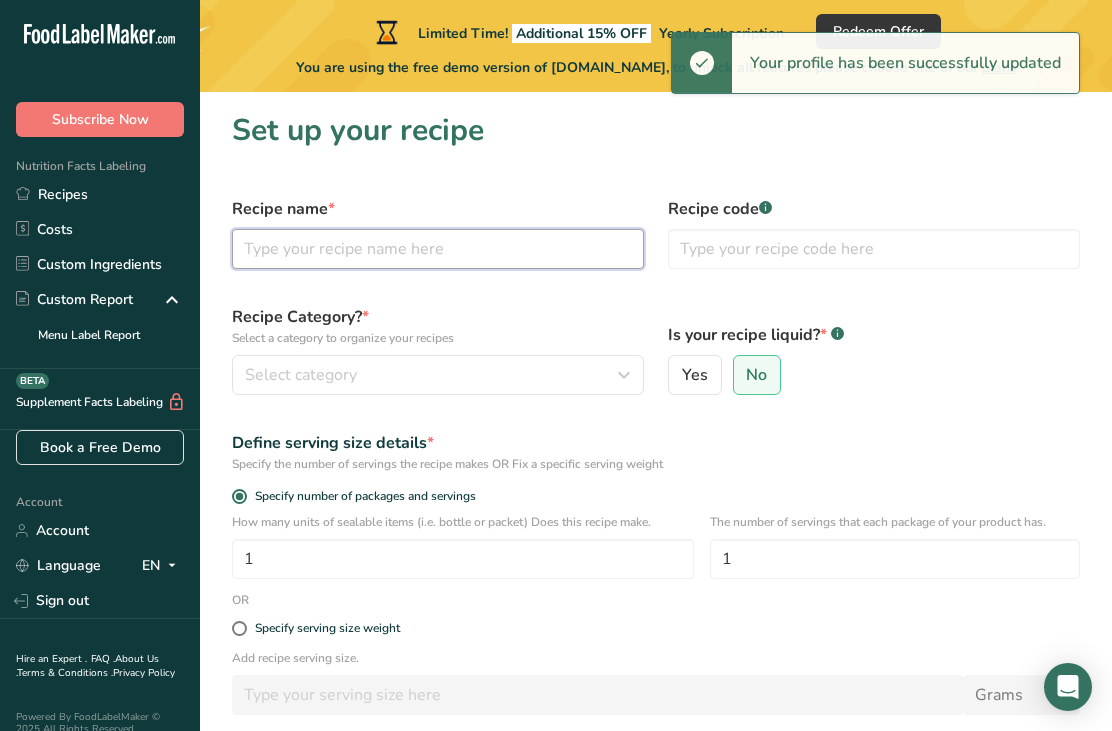 click at bounding box center (438, 249) 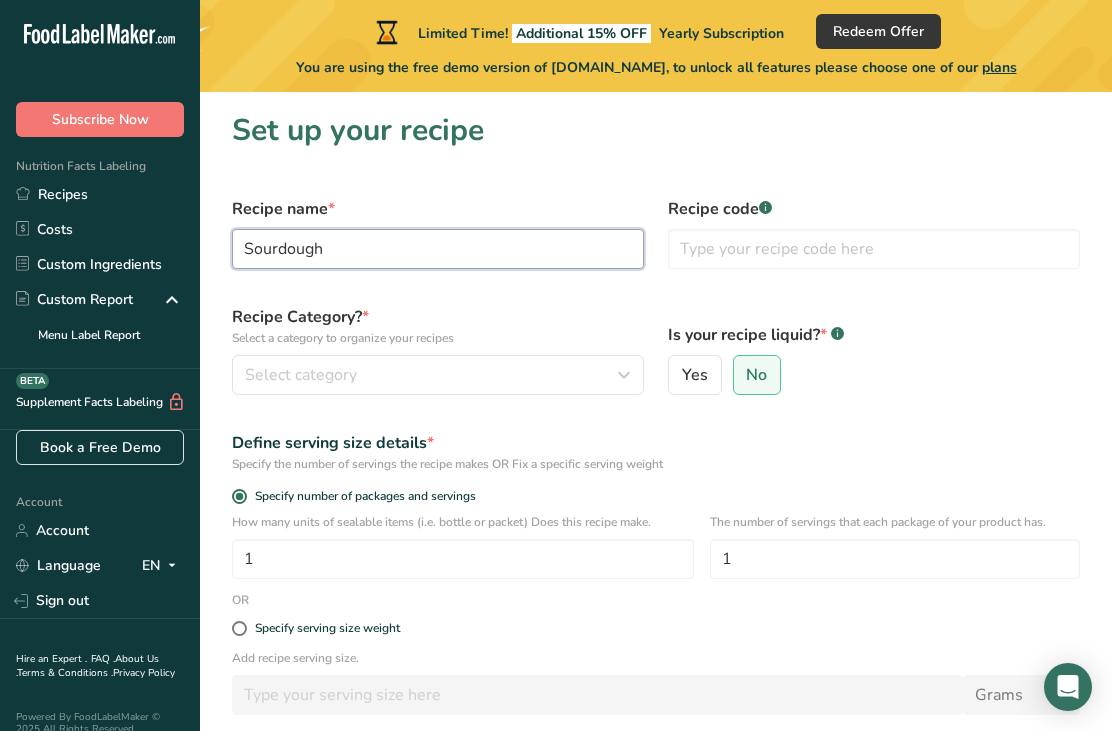 click on "Sourdough" at bounding box center (438, 249) 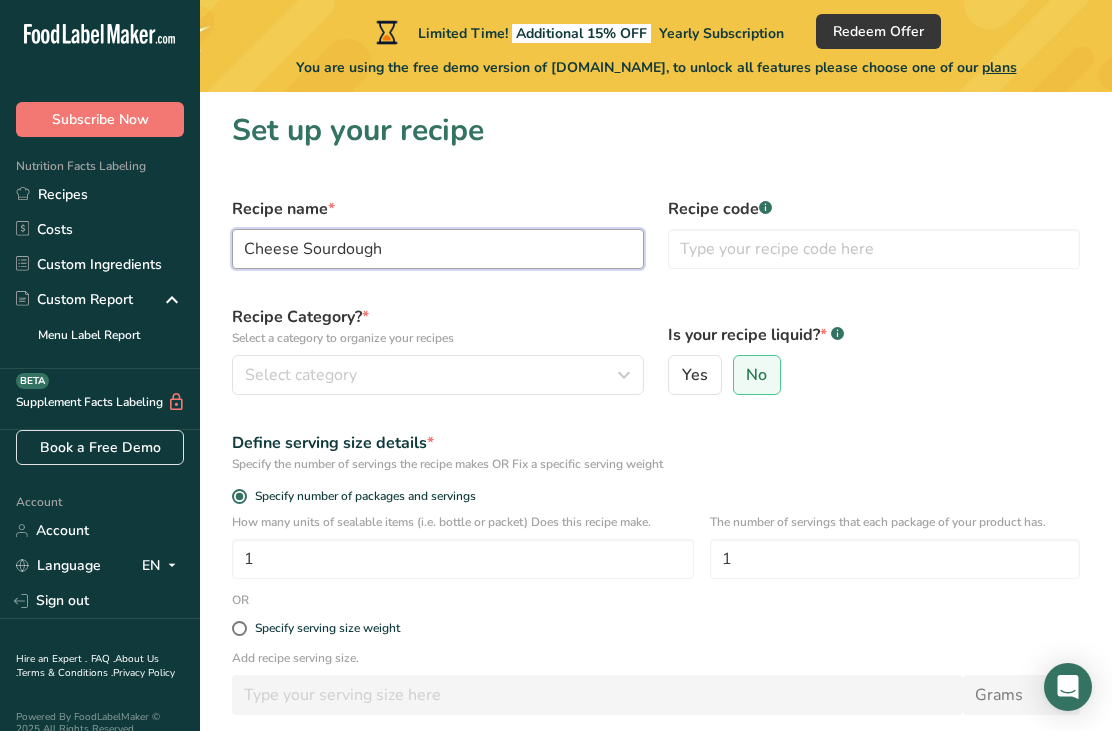 click on "Cheese Sourdough" at bounding box center (438, 249) 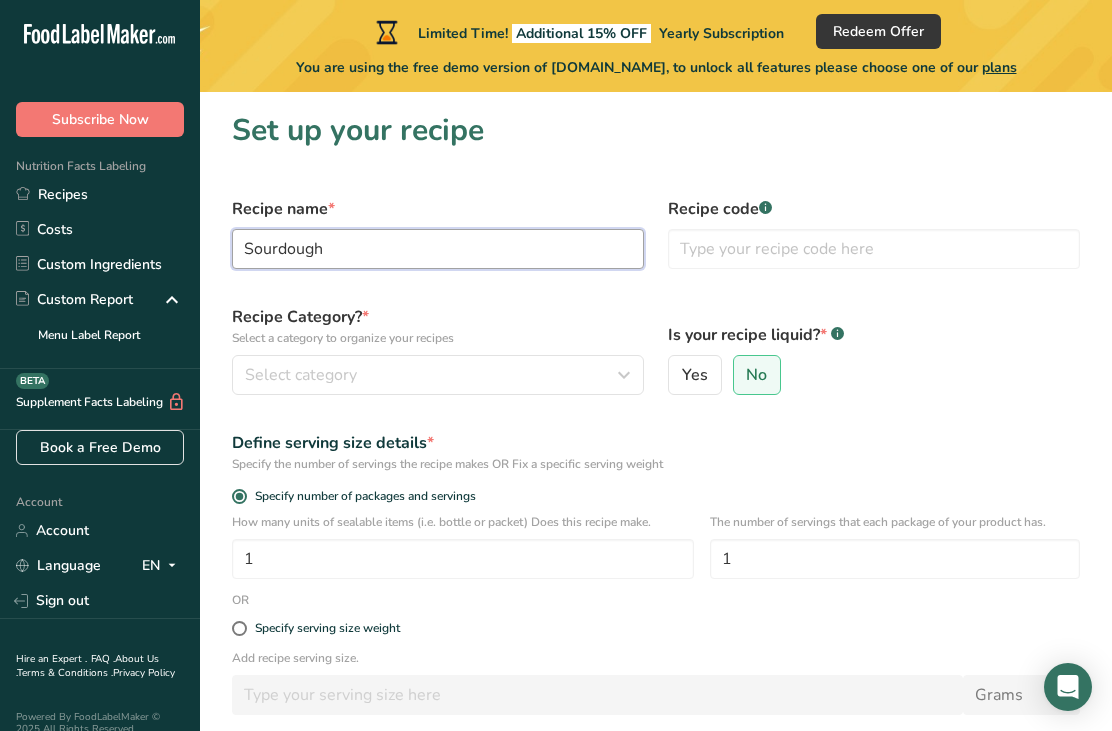 click on "Sourdough" at bounding box center [438, 249] 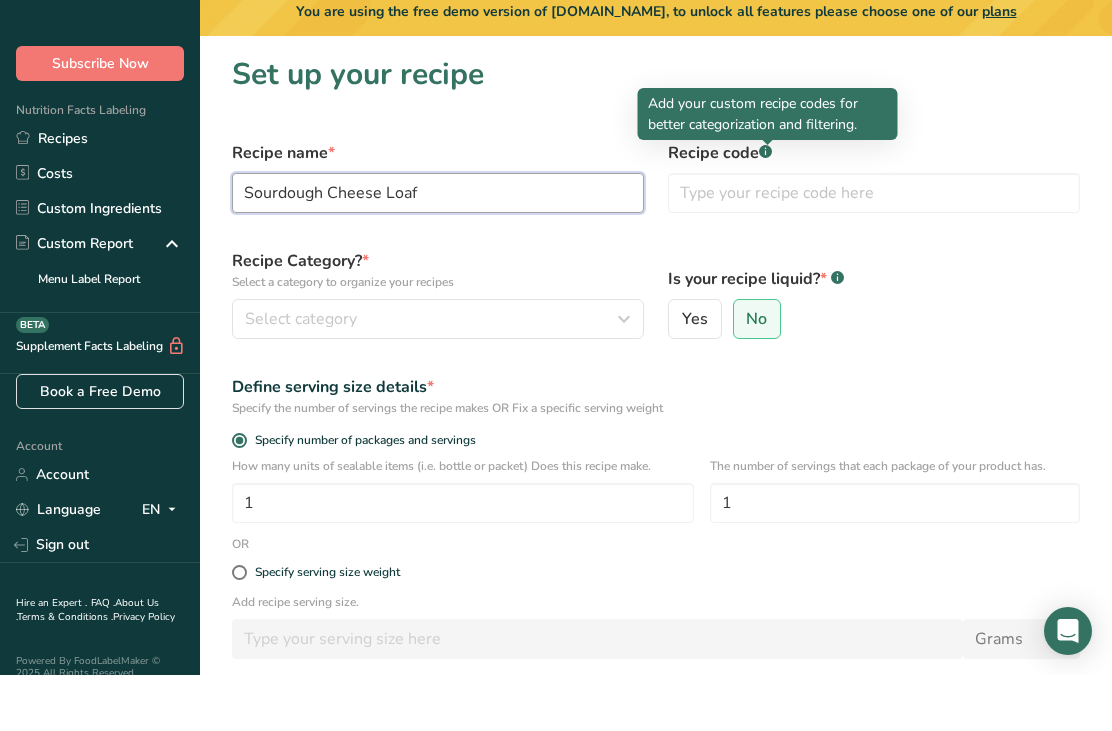 type on "Sourdough Cheese Loaf" 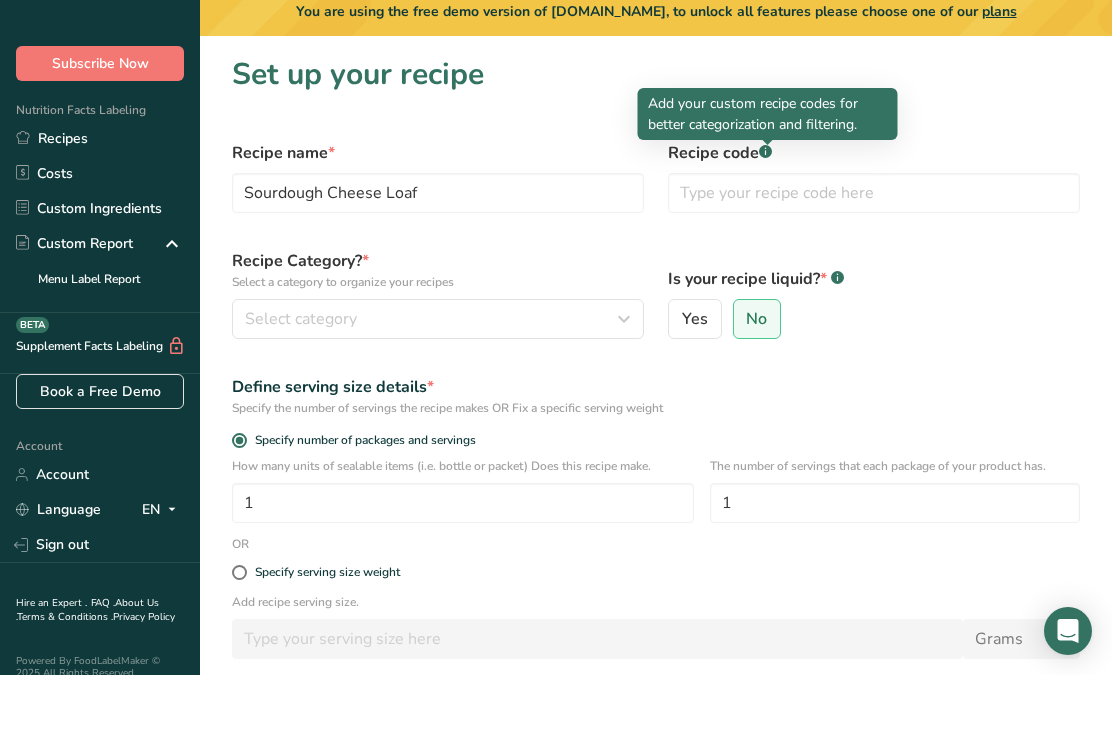 click 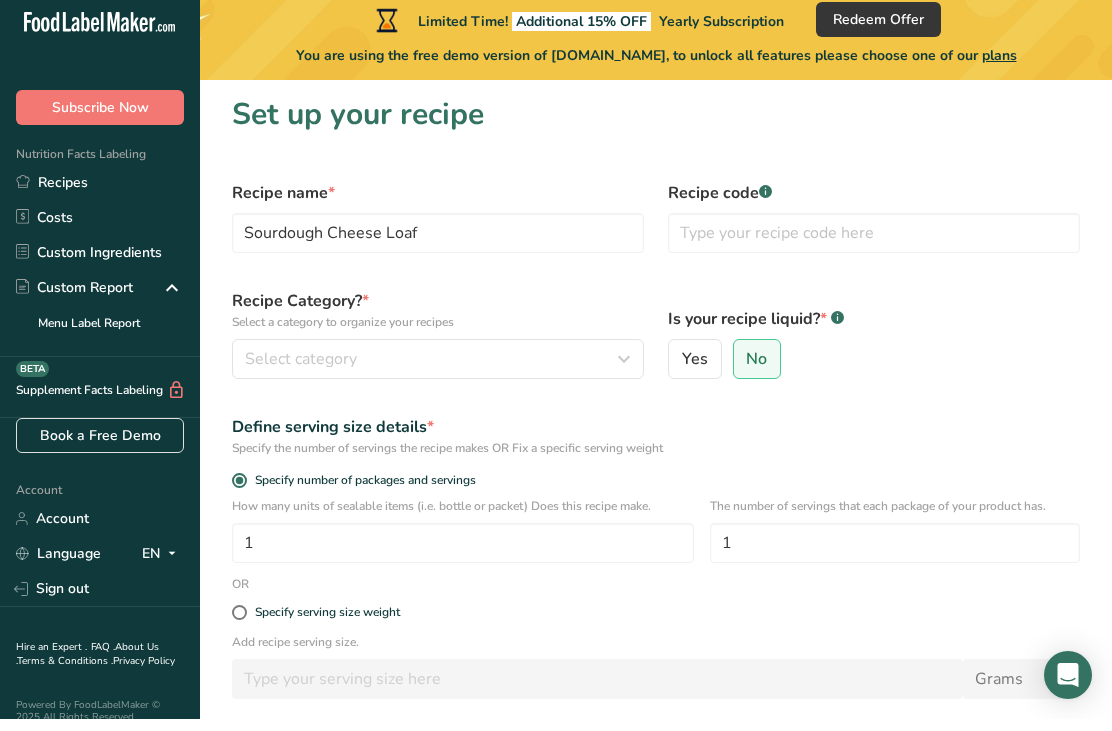 scroll, scrollTop: 18, scrollLeft: 0, axis: vertical 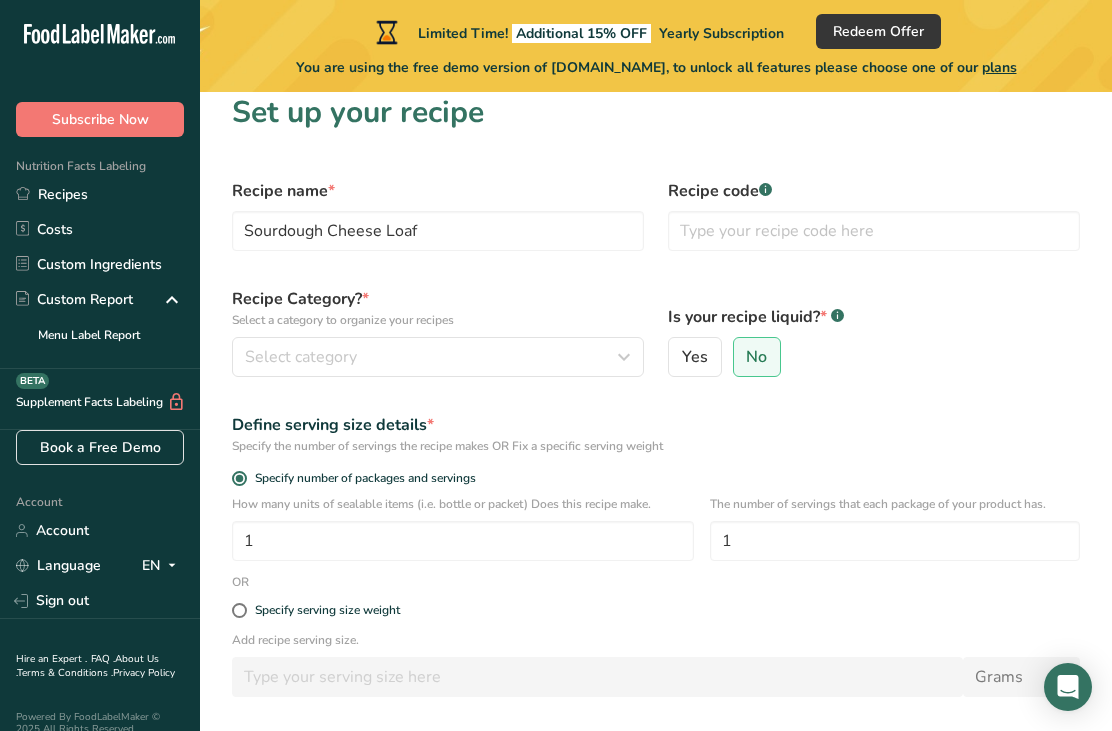 click on "Select category" at bounding box center [438, 357] 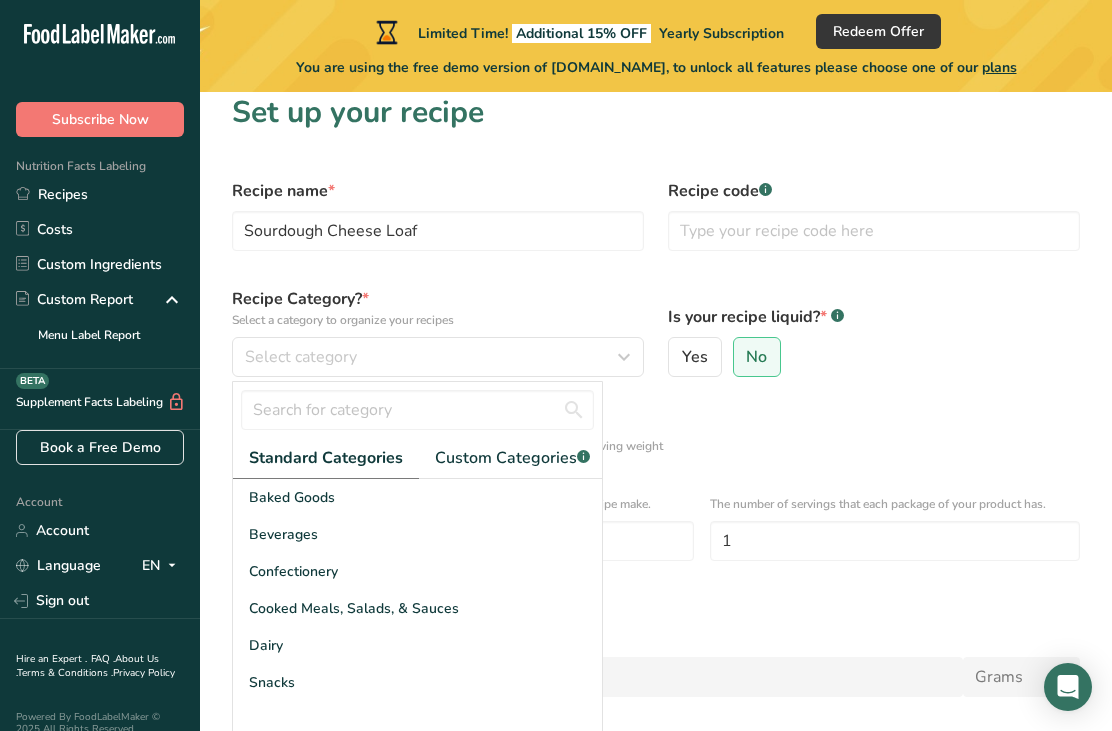 click on "Baked Goods" at bounding box center [292, 497] 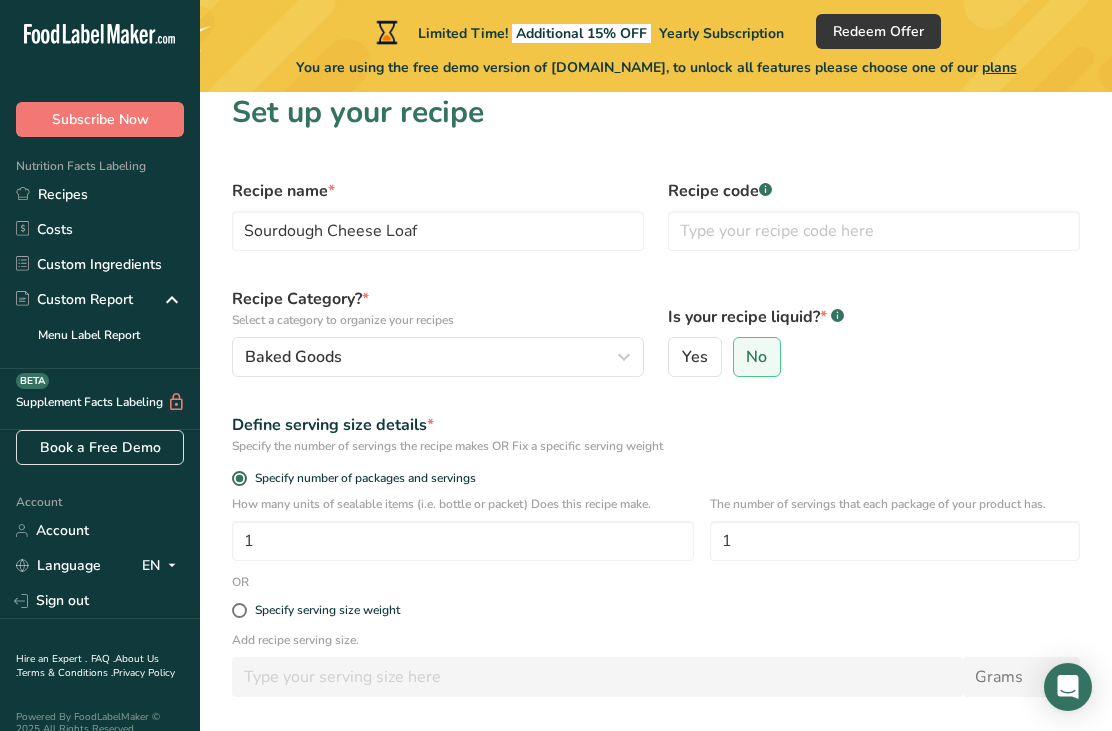 click on "Yes" at bounding box center [695, 357] 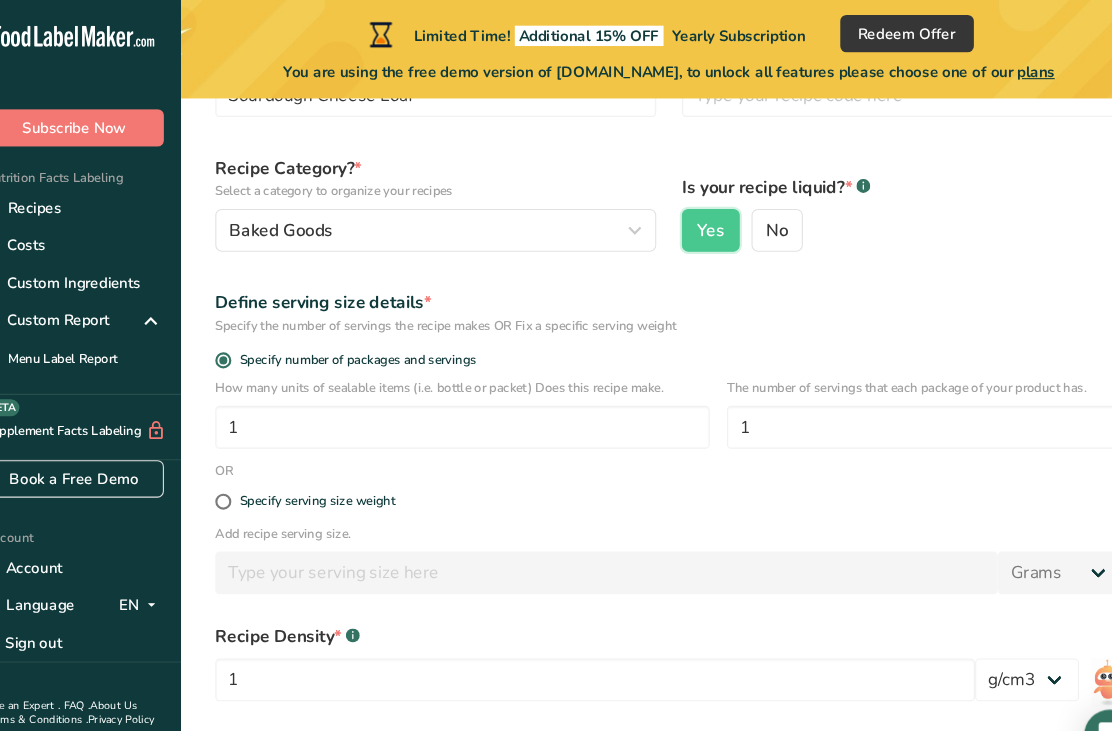 scroll, scrollTop: 167, scrollLeft: 0, axis: vertical 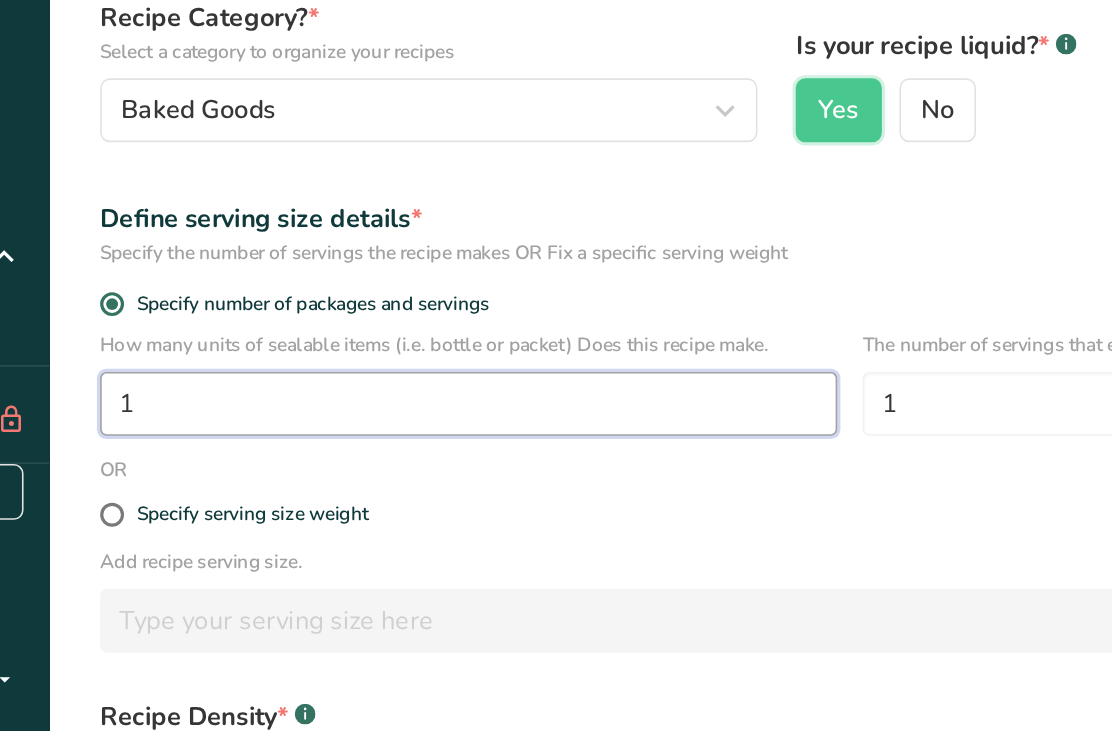 click on "1" at bounding box center (463, 392) 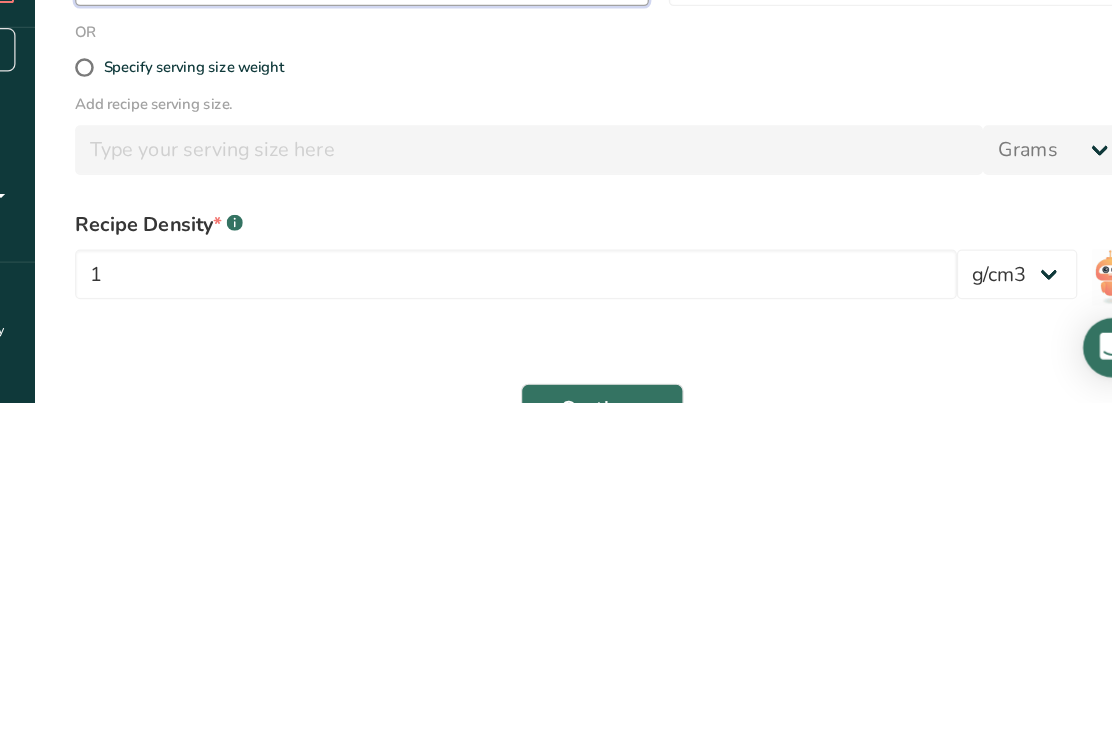 type on "12" 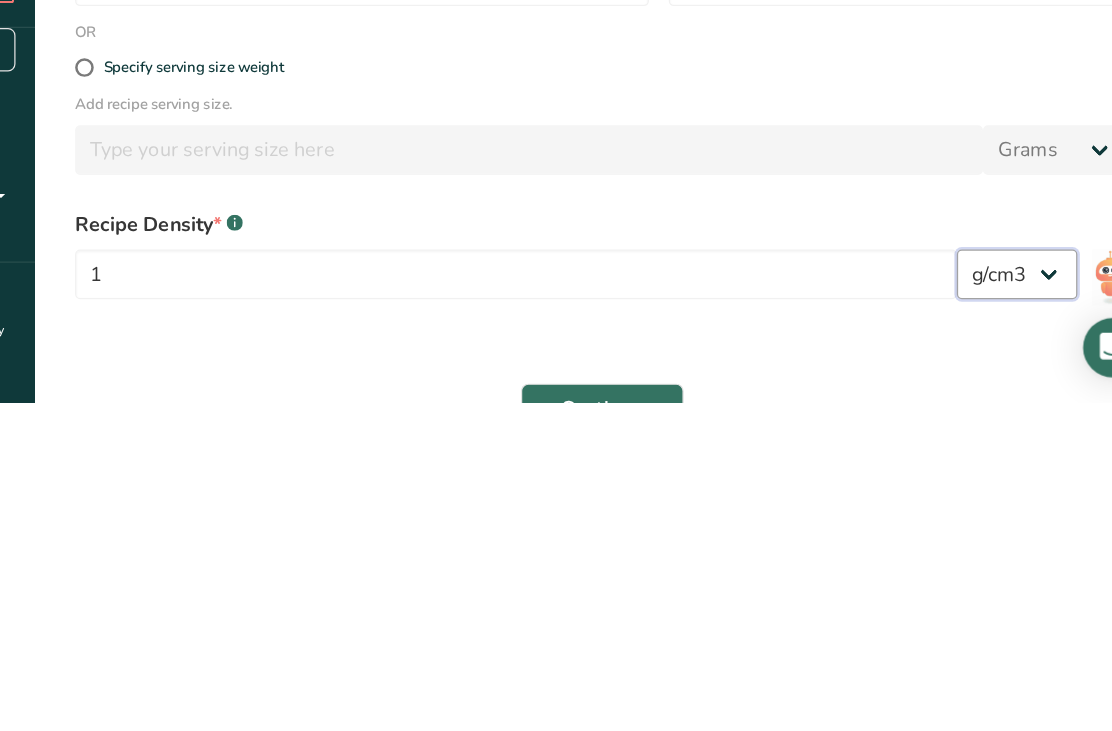 click on "lb/ft3
g/cm3" at bounding box center (990, 628) 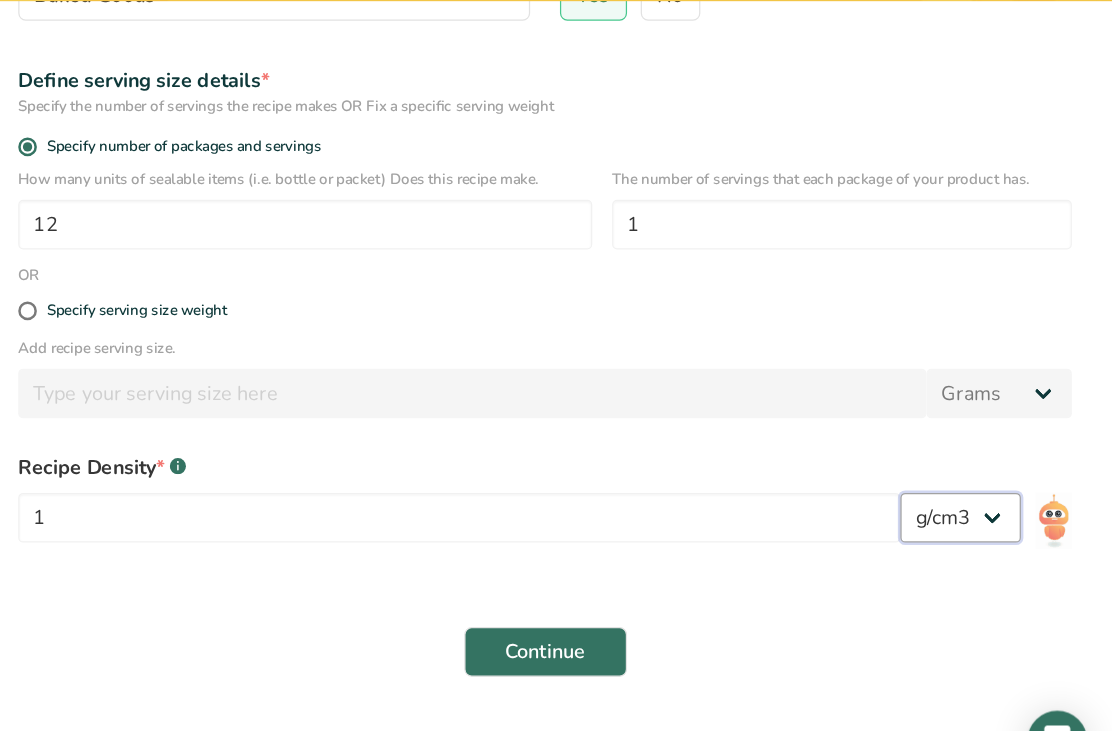 scroll, scrollTop: 288, scrollLeft: 0, axis: vertical 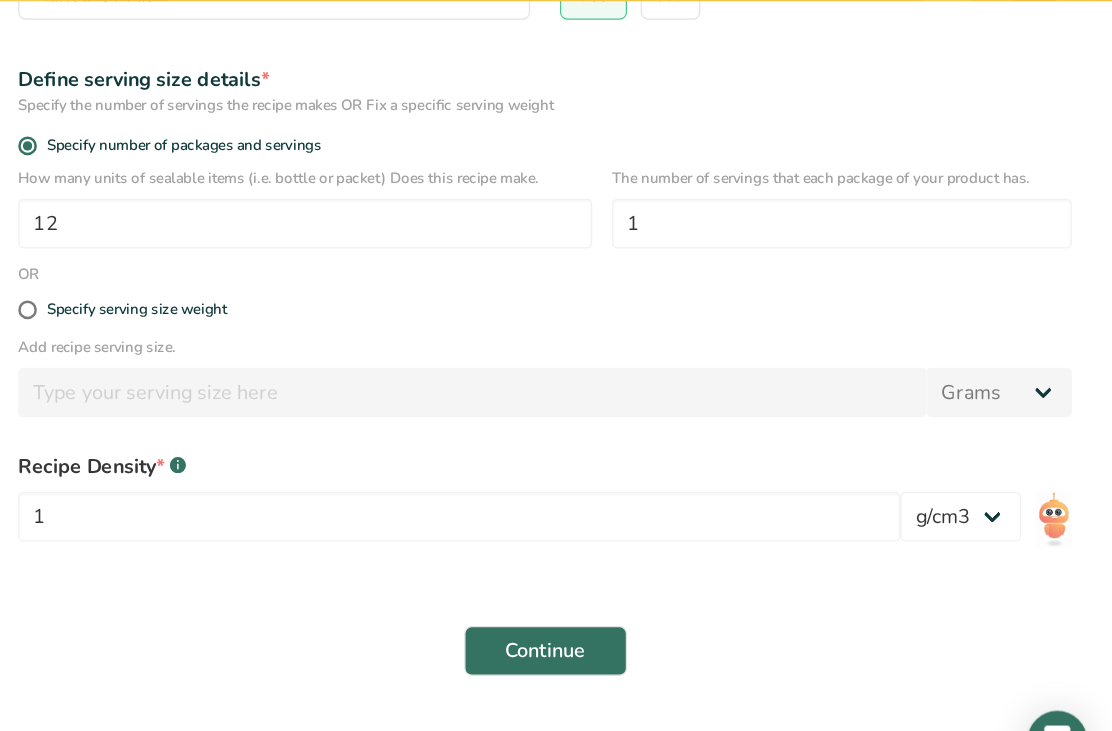 click at bounding box center [1065, 509] 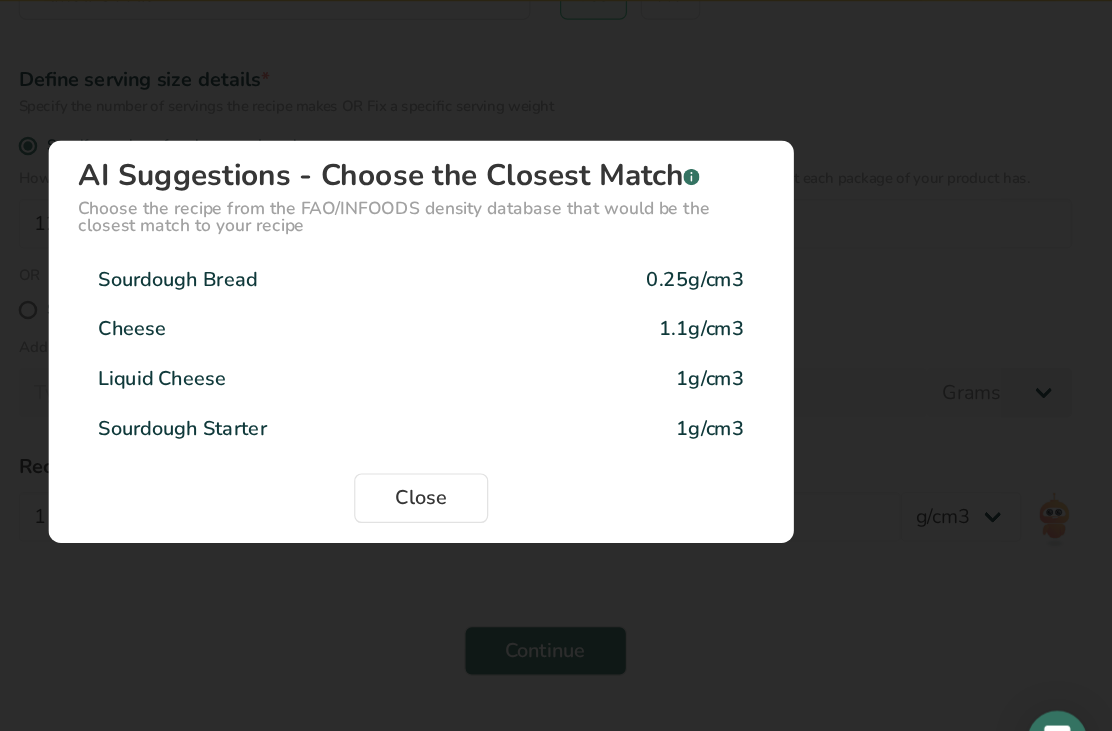 click on "0.25g/cm3" at bounding box center (776, 316) 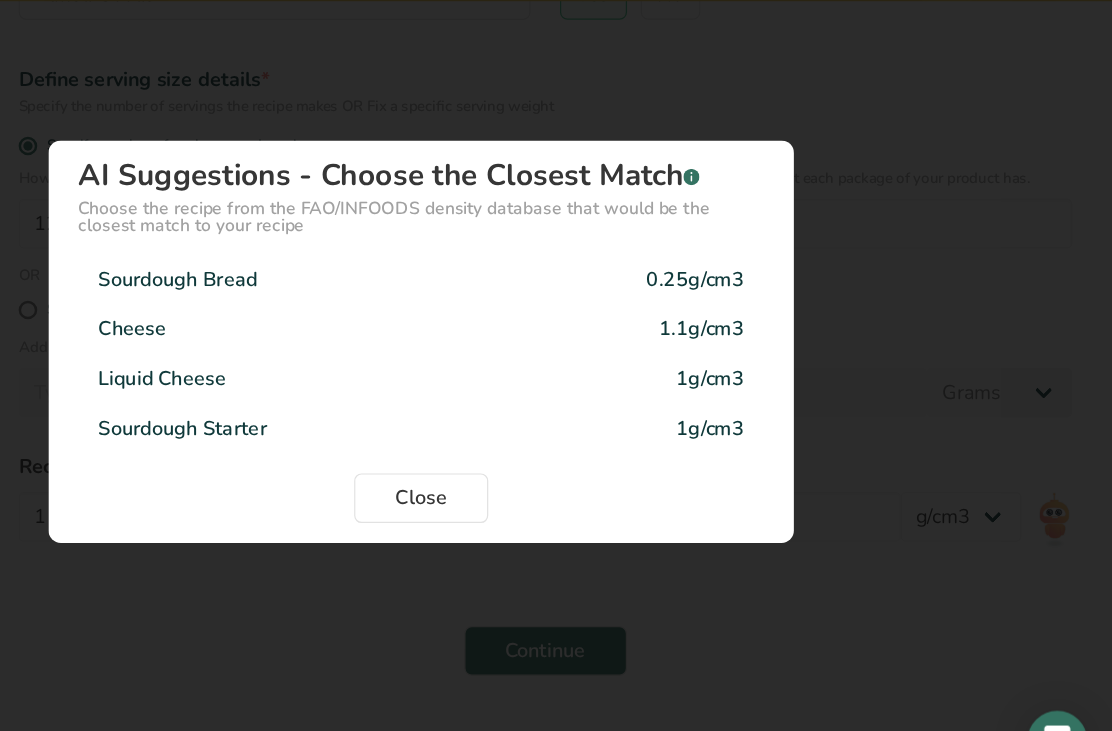 type on "0.25" 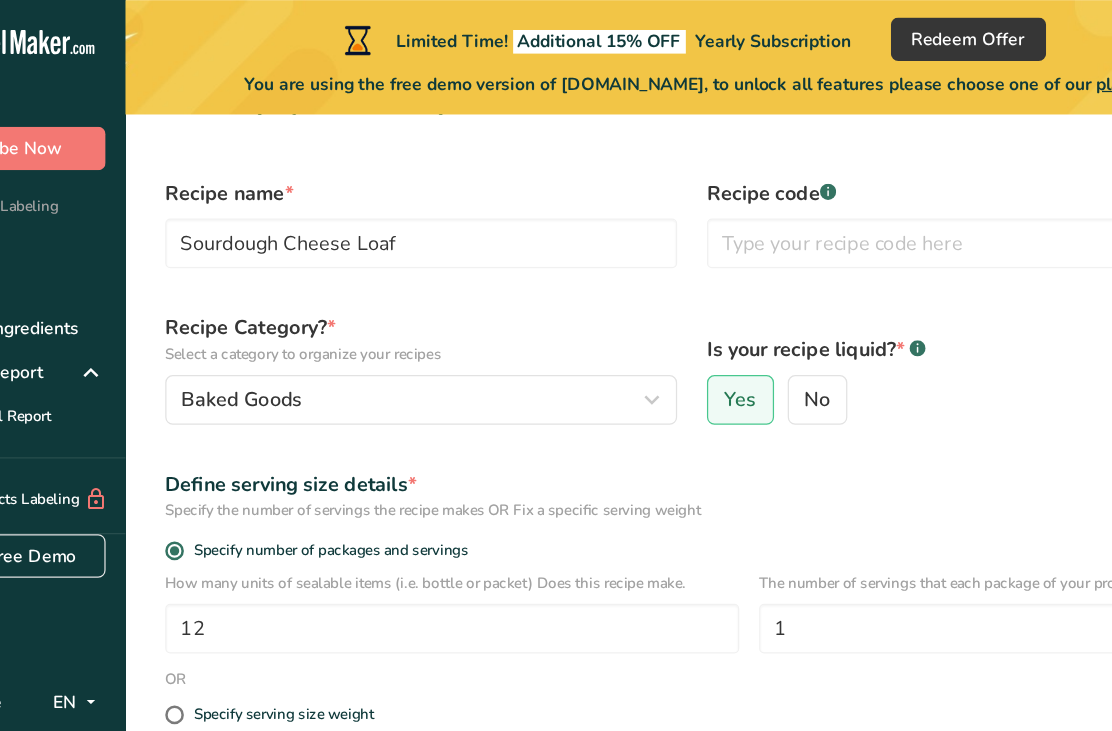 select on "22" 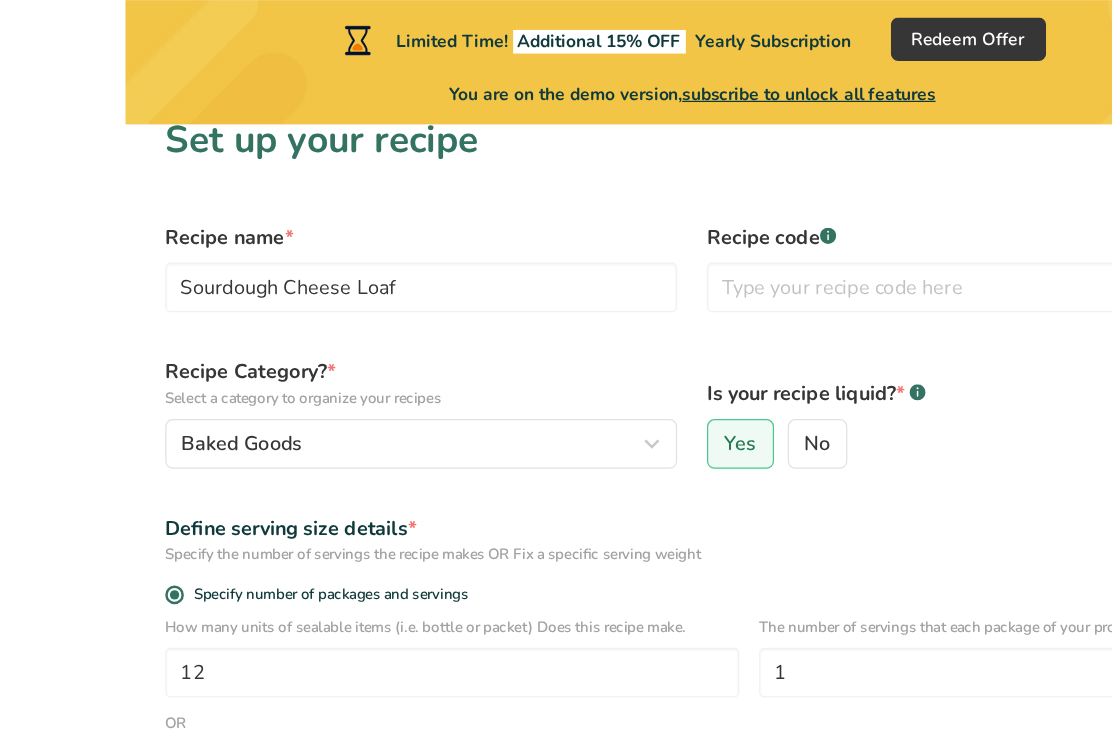 scroll, scrollTop: 0, scrollLeft: 0, axis: both 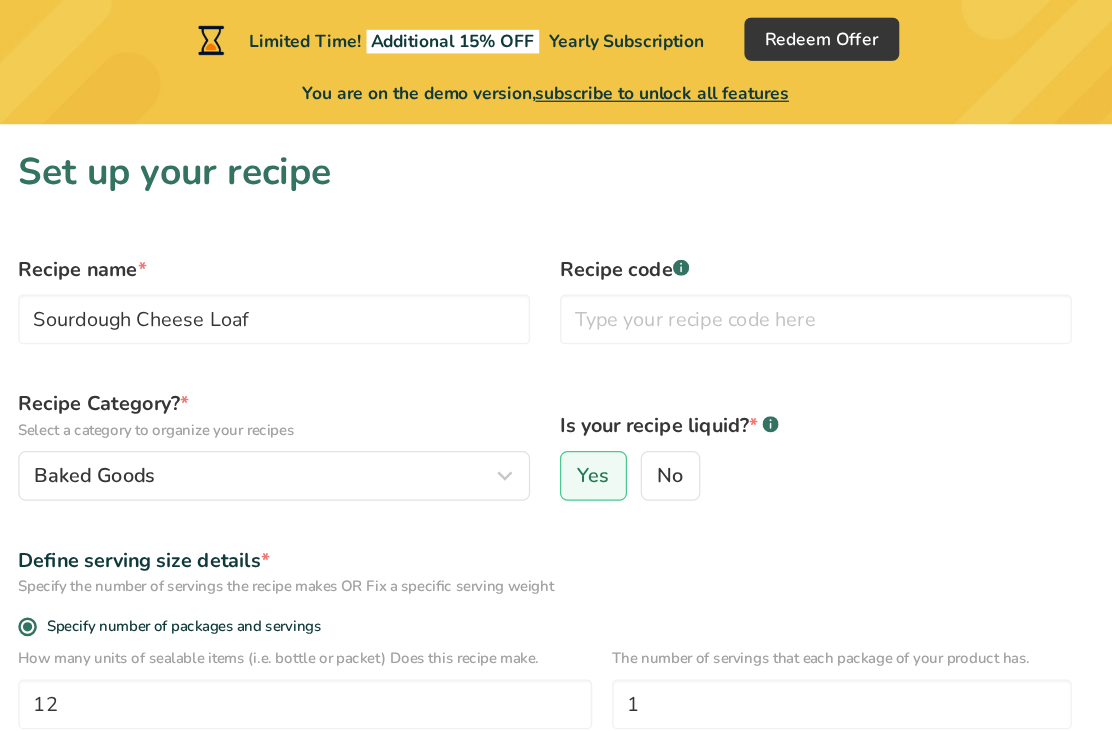 click 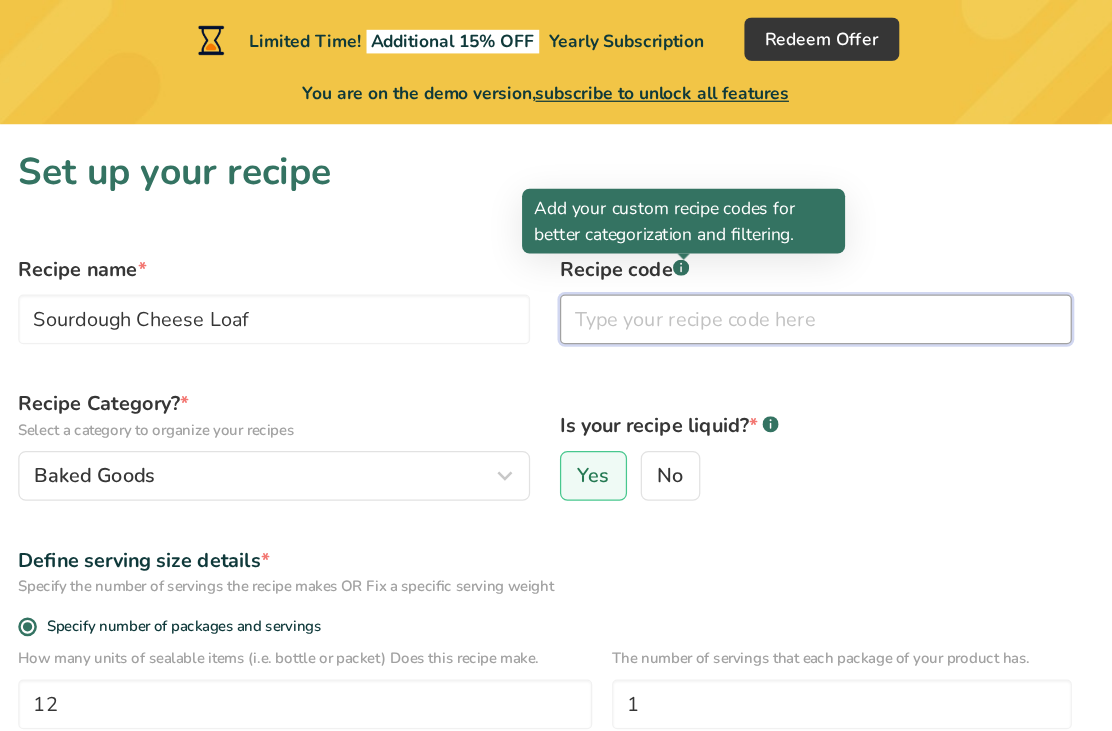 click at bounding box center [874, 257] 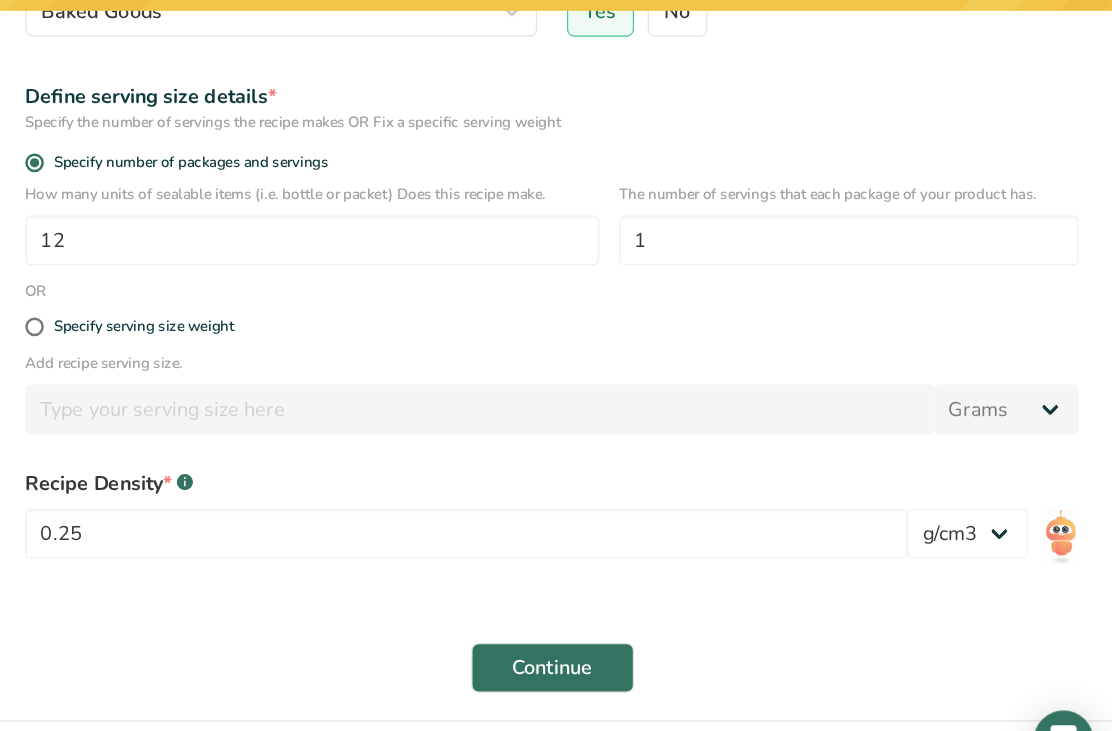scroll, scrollTop: 296, scrollLeft: 0, axis: vertical 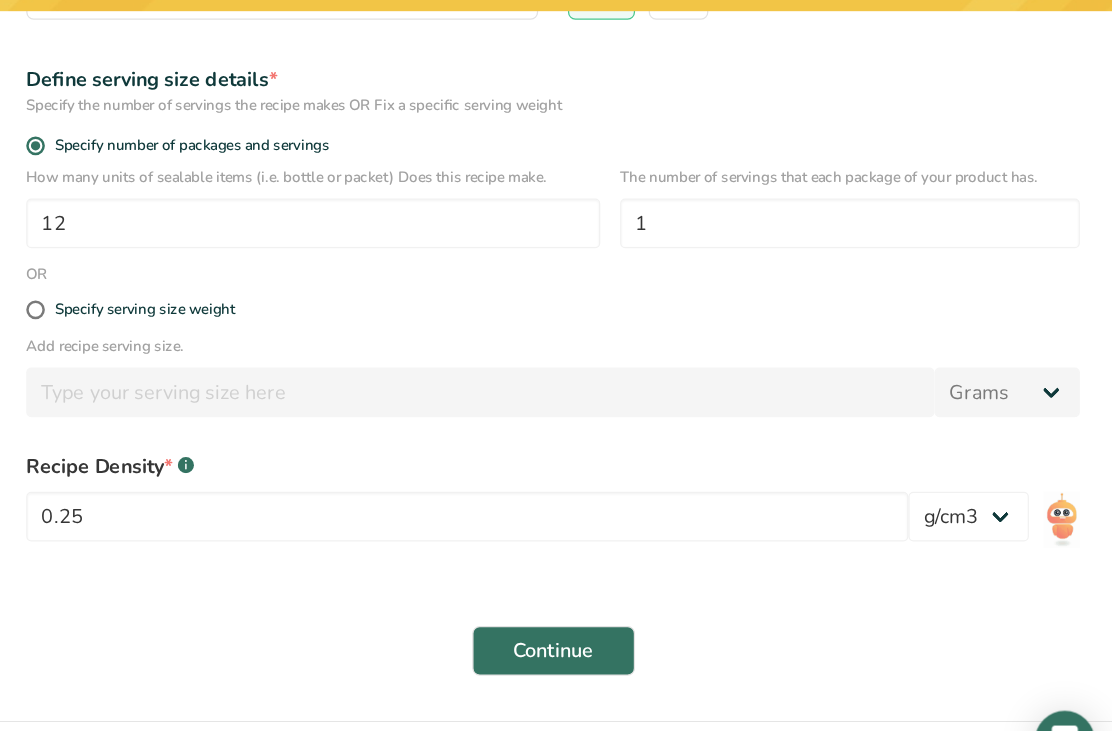 type on "100" 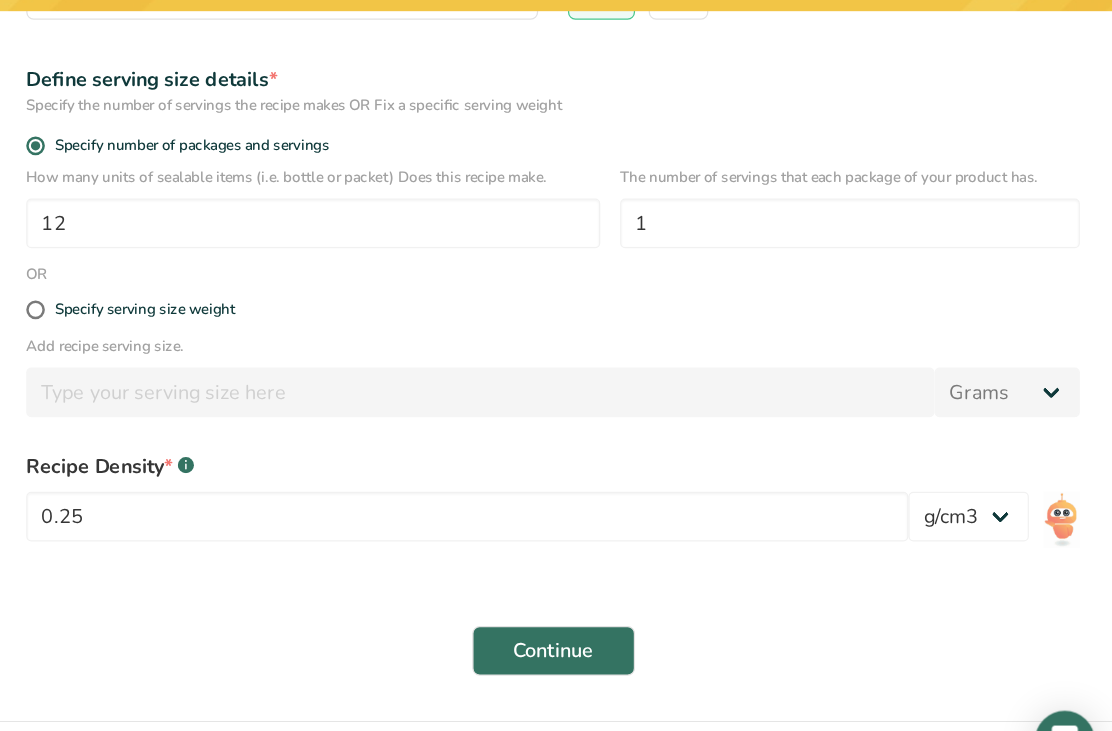 click on "Continue" at bounding box center [656, 615] 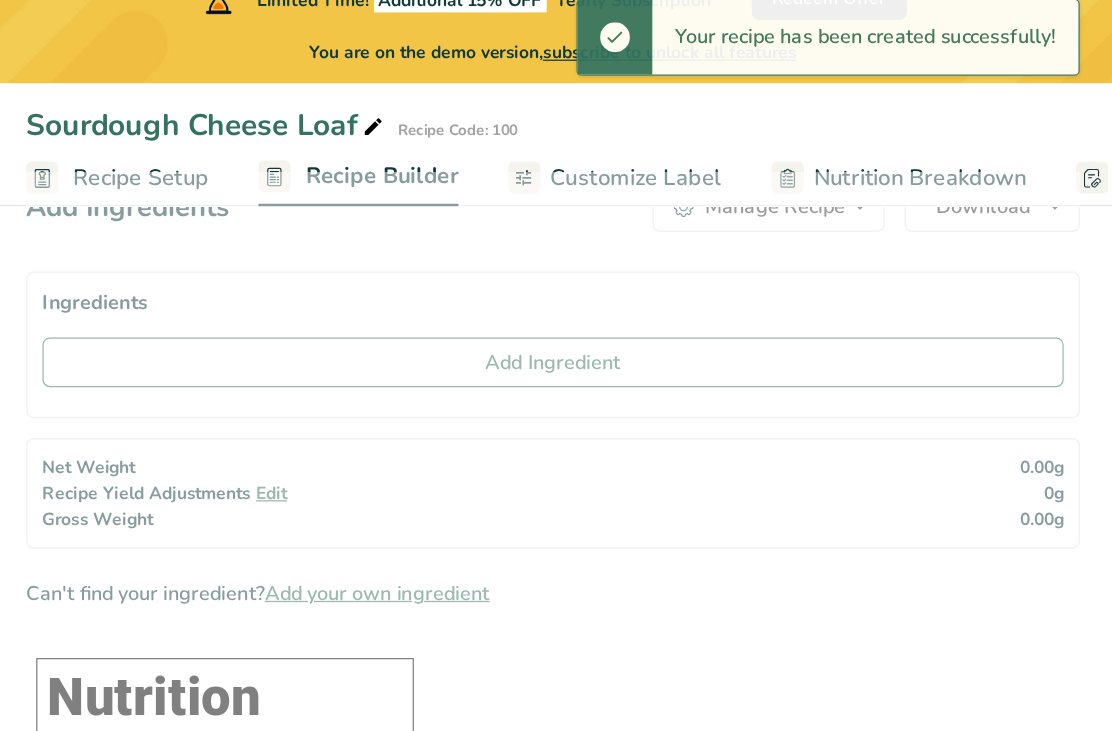 scroll, scrollTop: 0, scrollLeft: 0, axis: both 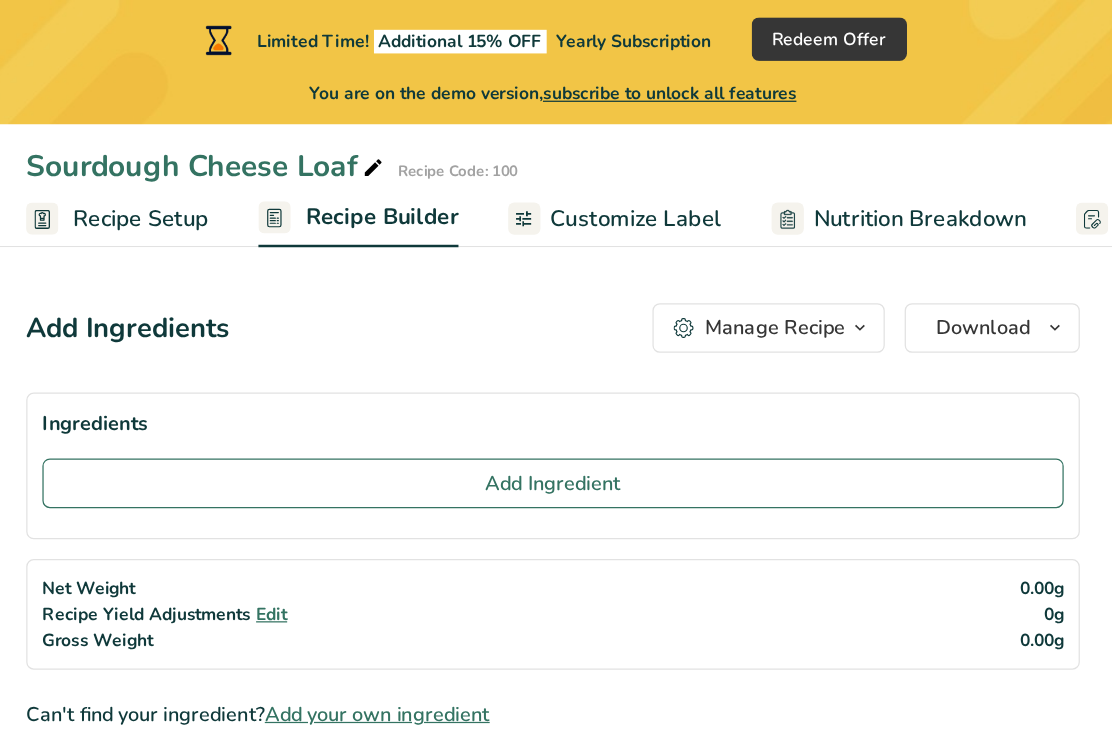click on "Add Ingredient" at bounding box center (656, 389) 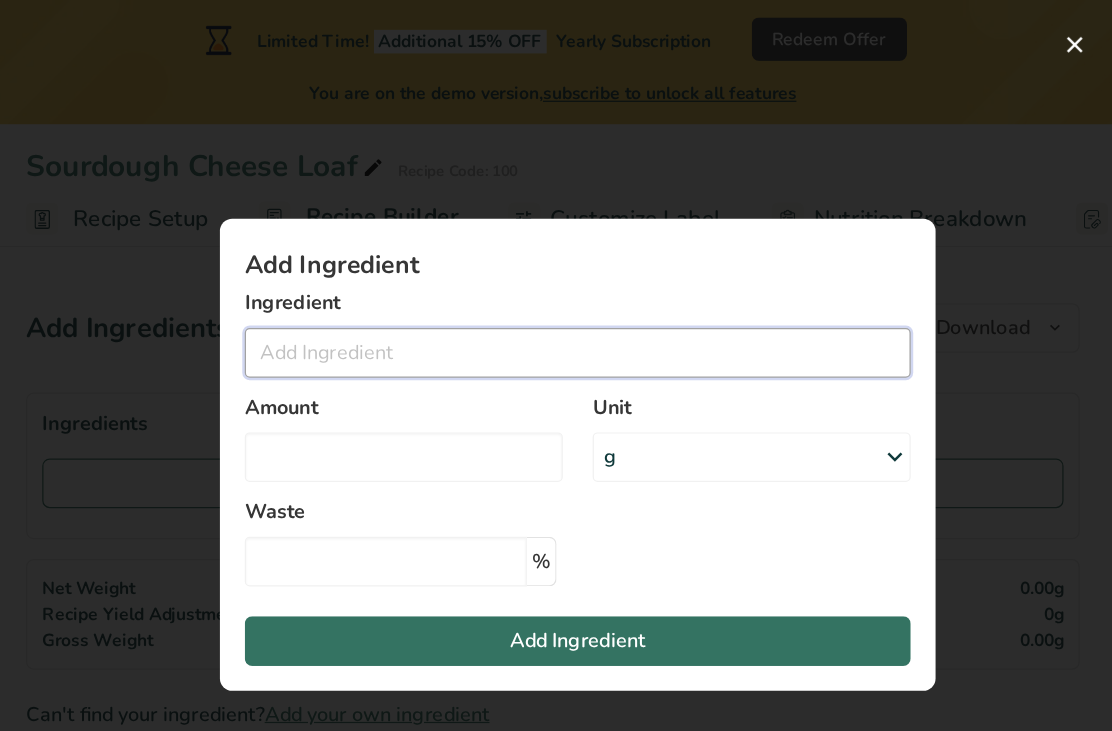click at bounding box center [676, 284] 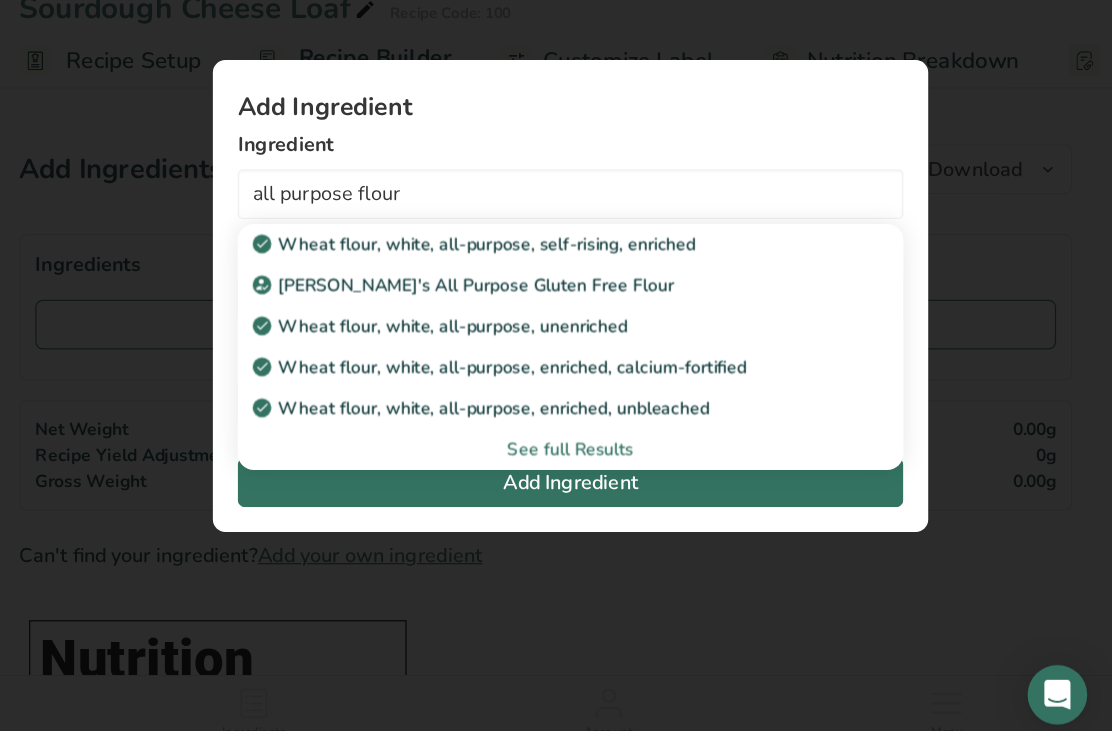 scroll, scrollTop: 37, scrollLeft: 0, axis: vertical 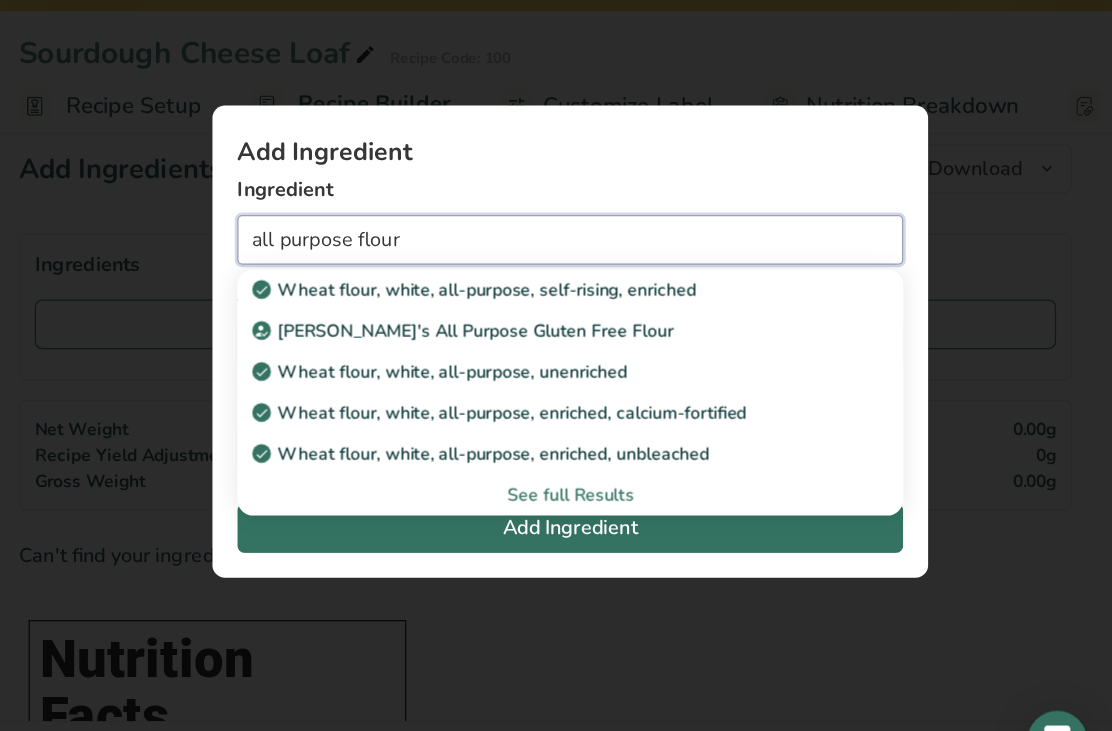 click on "all purpose flour" at bounding box center (676, 284) 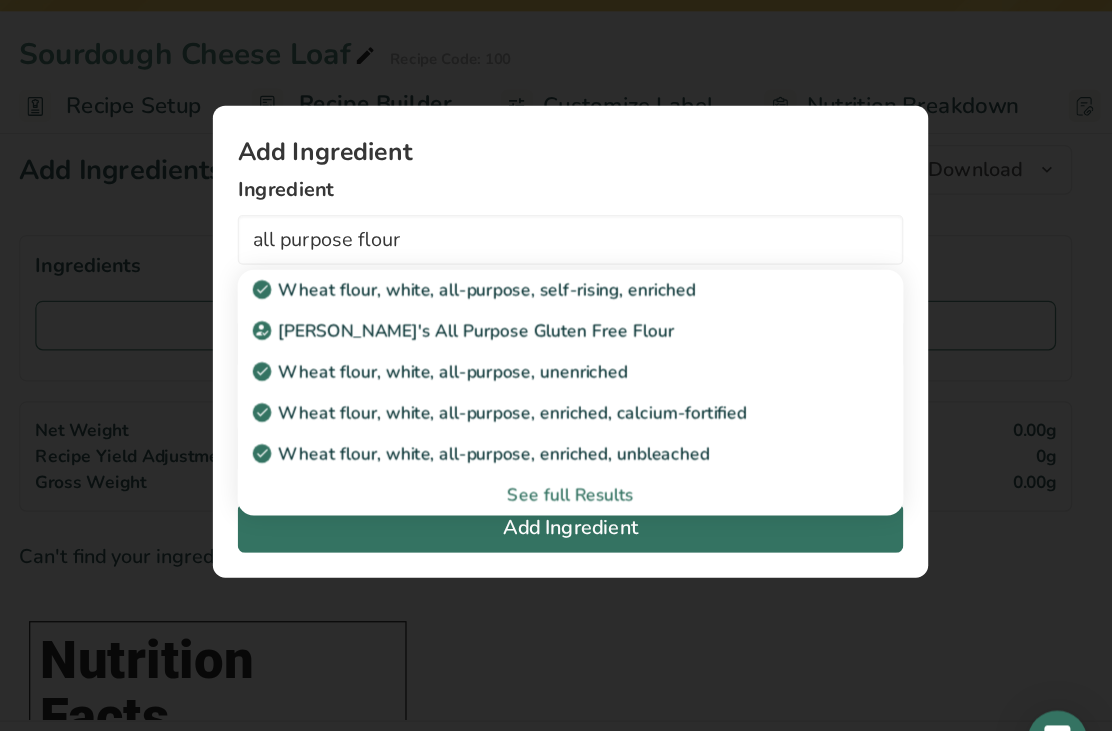 click on "Wheat flour, white, all-purpose, self-rising, enriched" at bounding box center (600, 324) 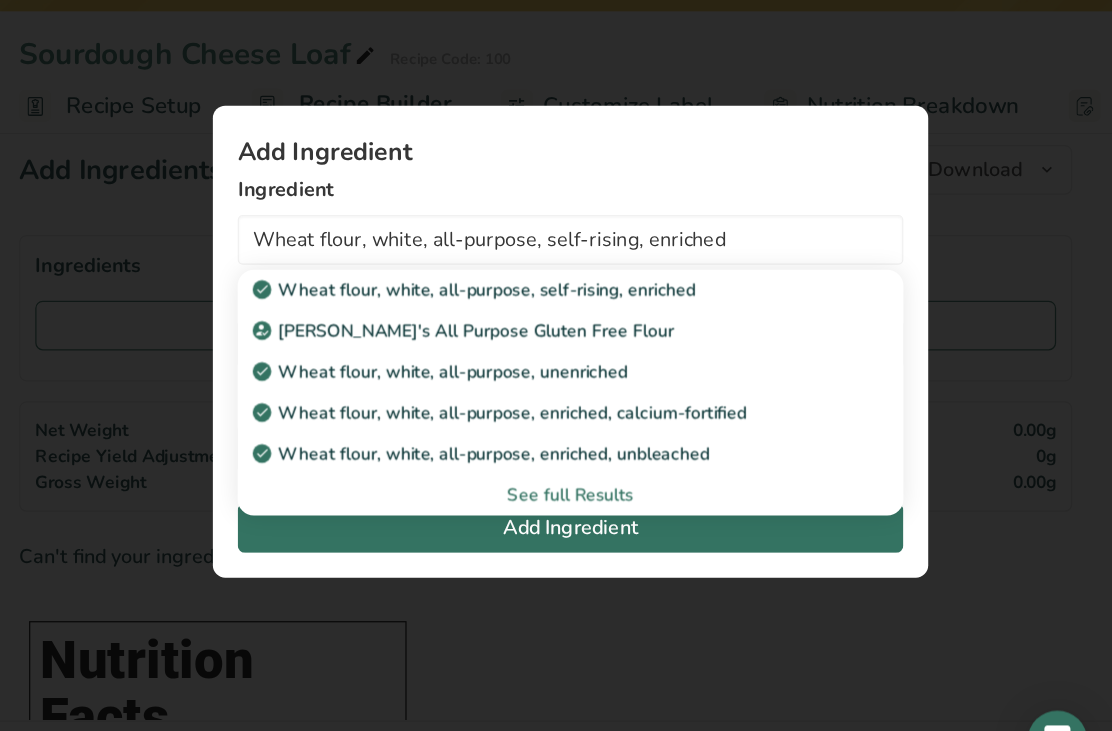 scroll, scrollTop: 37, scrollLeft: 0, axis: vertical 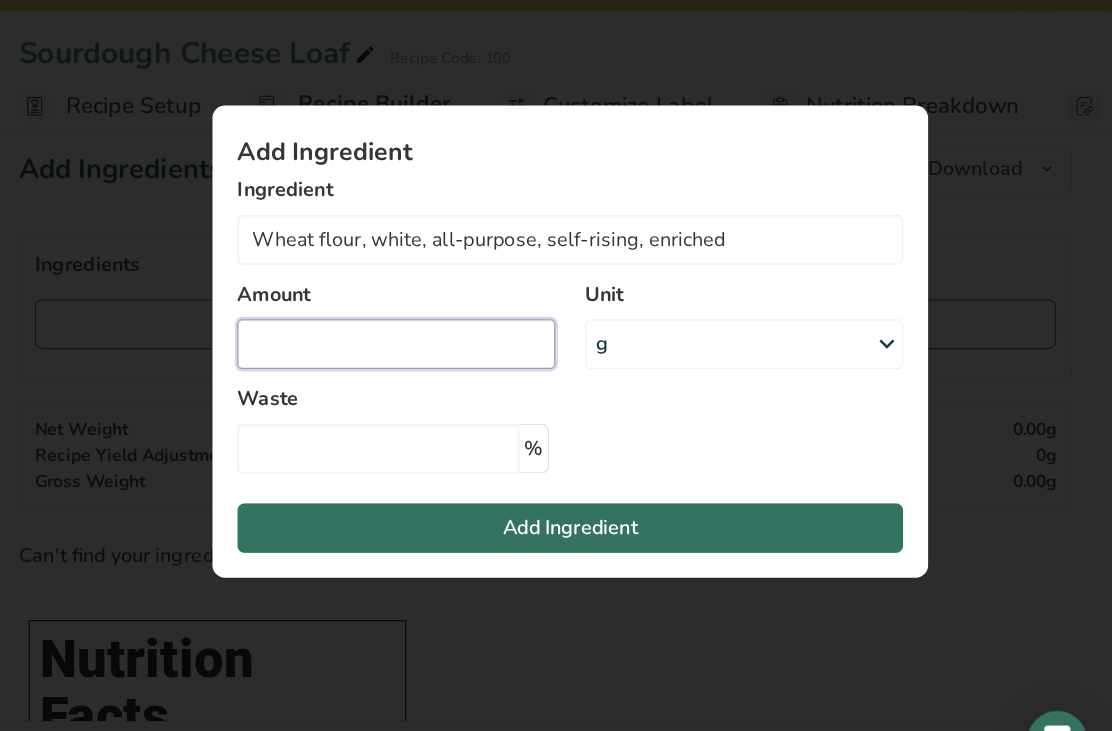 click at bounding box center [536, 368] 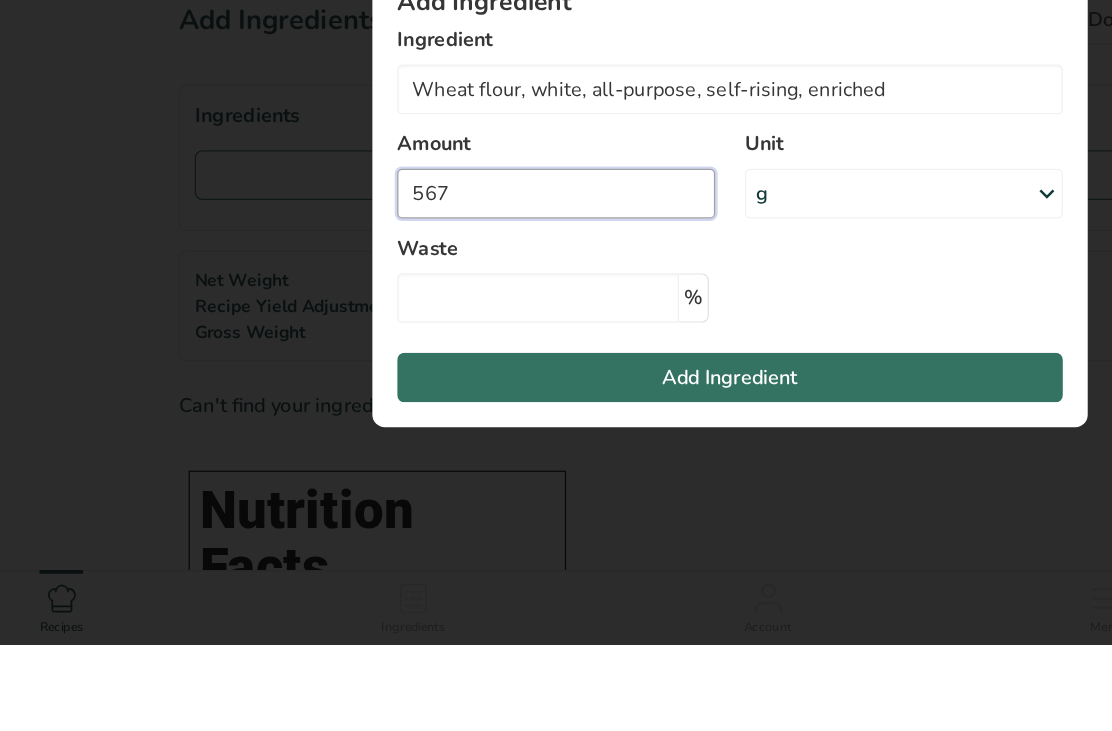 type on "567" 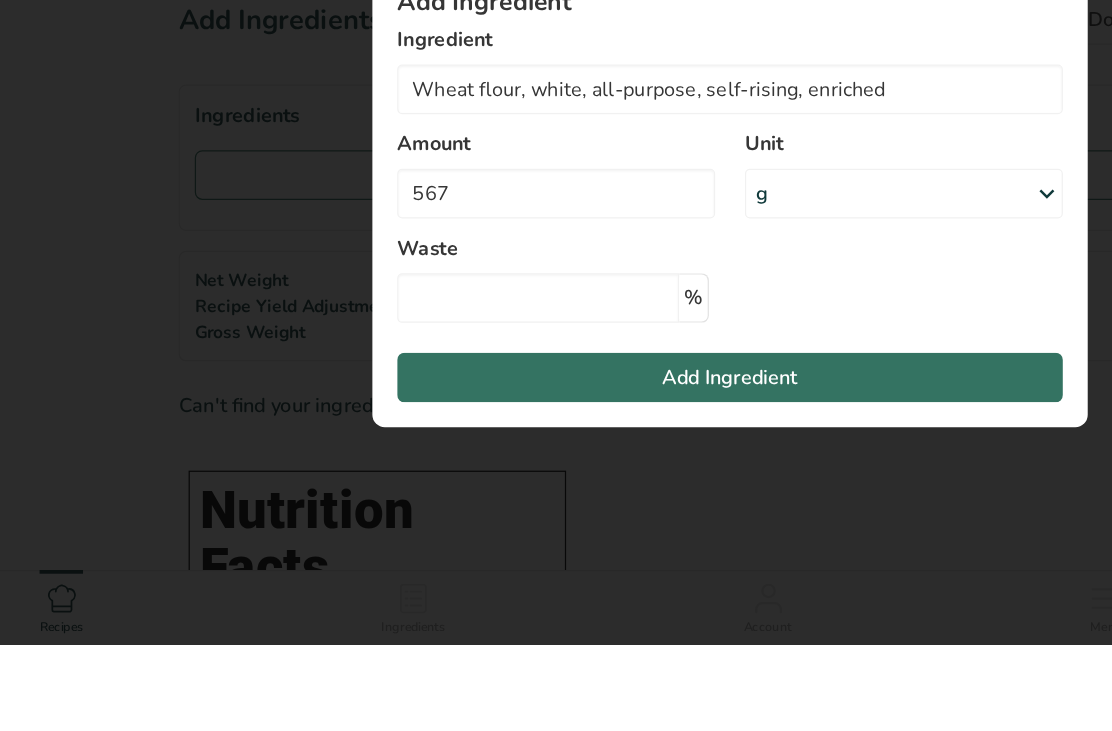 click on "g" at bounding box center [816, 368] 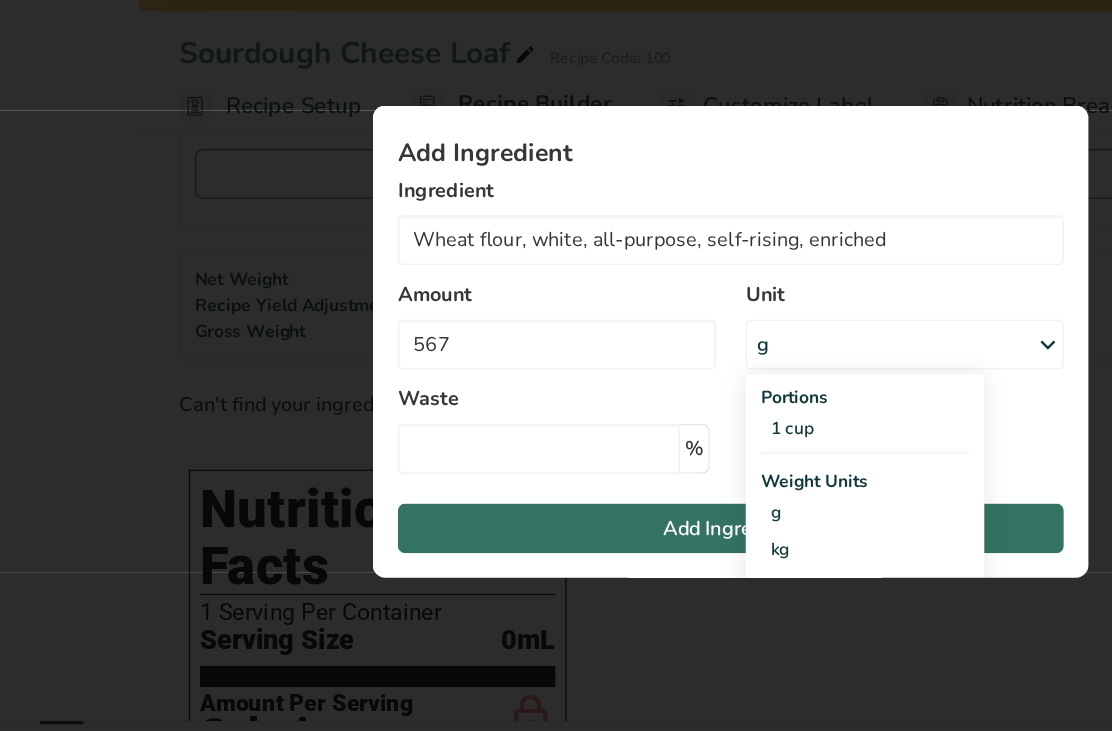 click on "g" at bounding box center (784, 503) 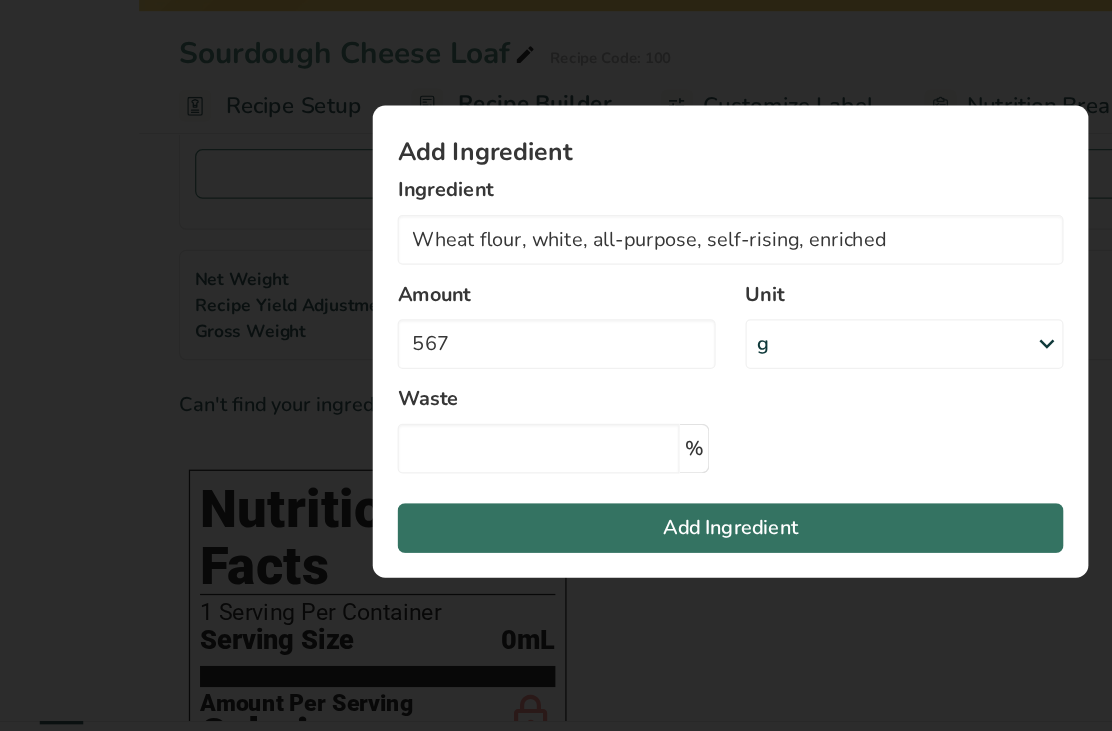 click on "Add Ingredient" at bounding box center [676, 516] 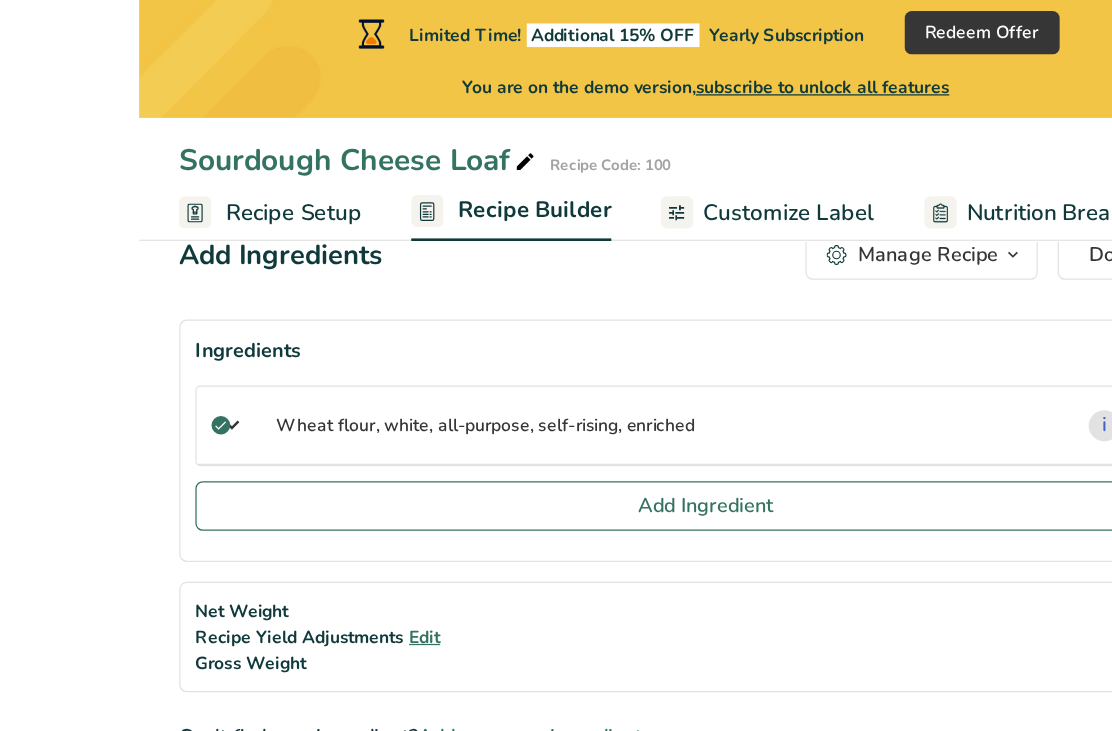 scroll, scrollTop: 0, scrollLeft: 0, axis: both 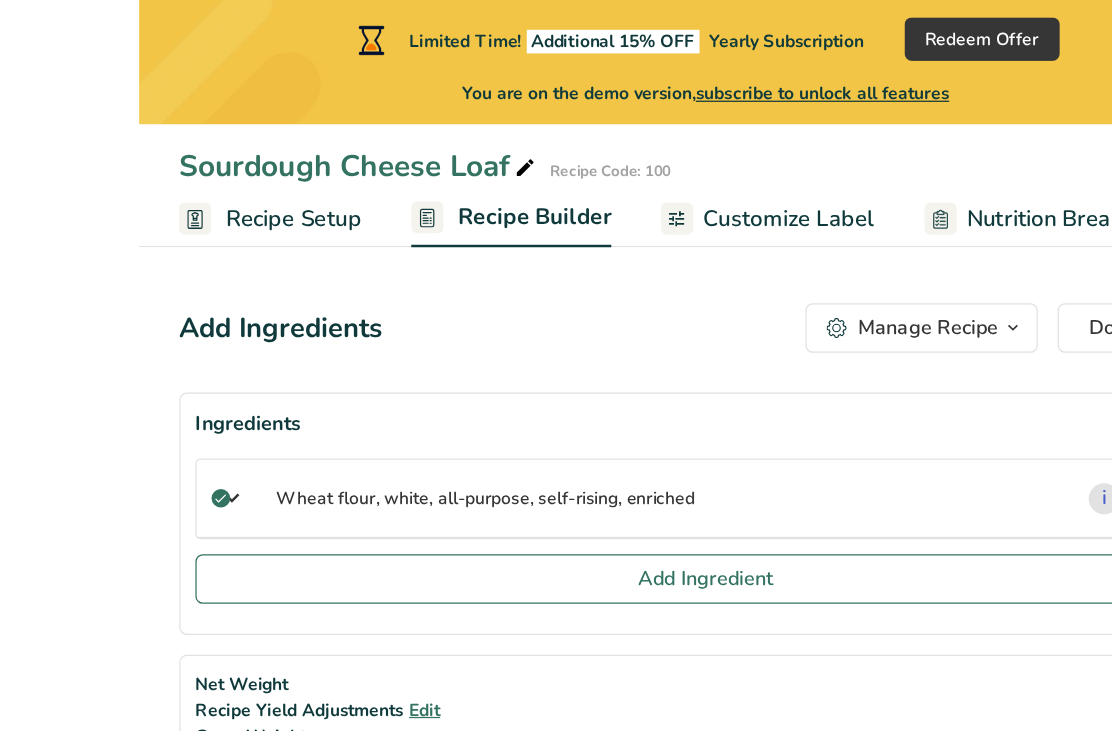click on "Add Ingredient" at bounding box center [656, 466] 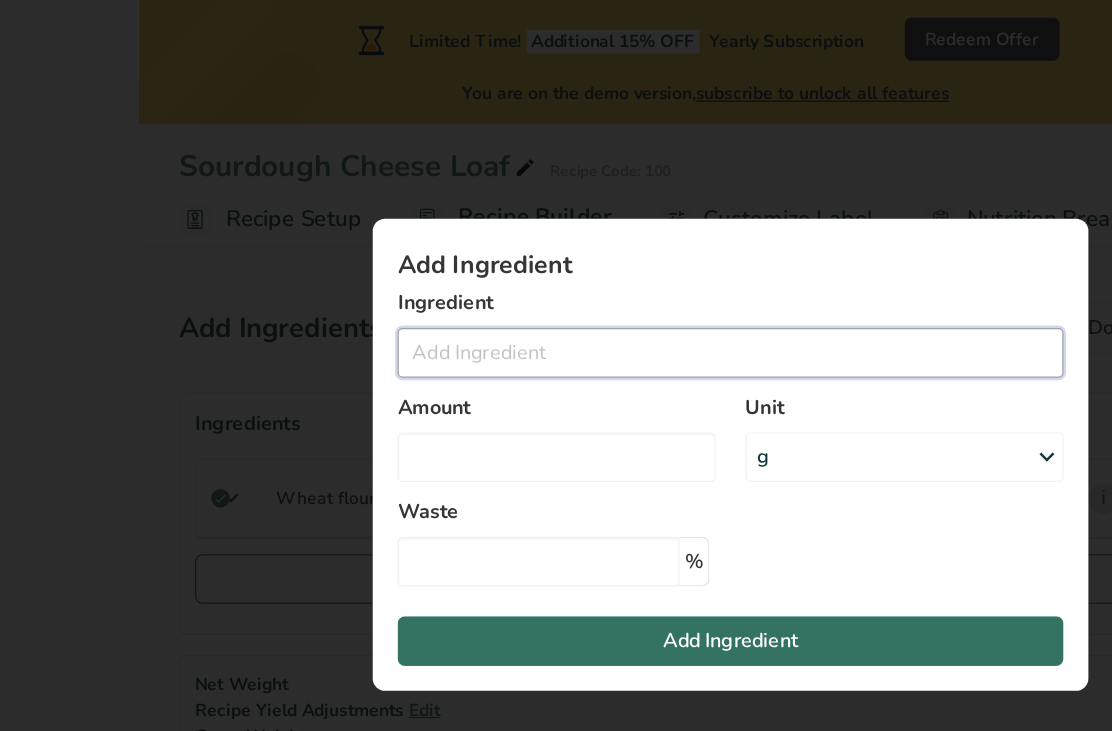 click at bounding box center [676, 284] 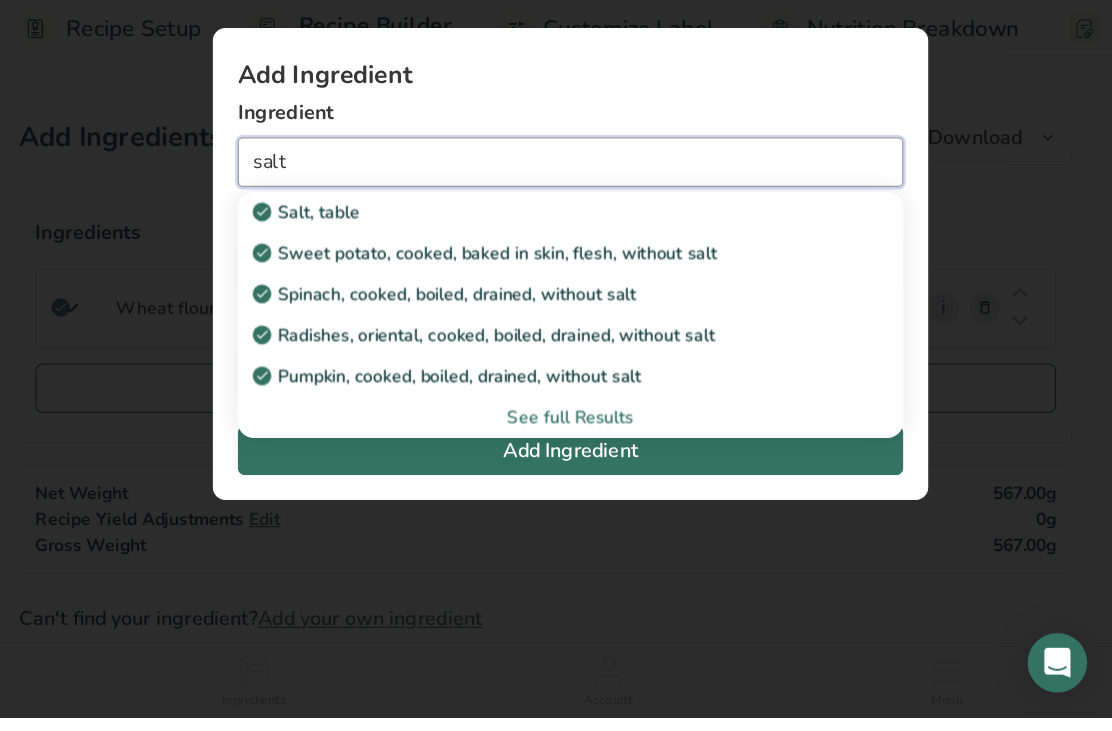 click on "salt" at bounding box center [676, 284] 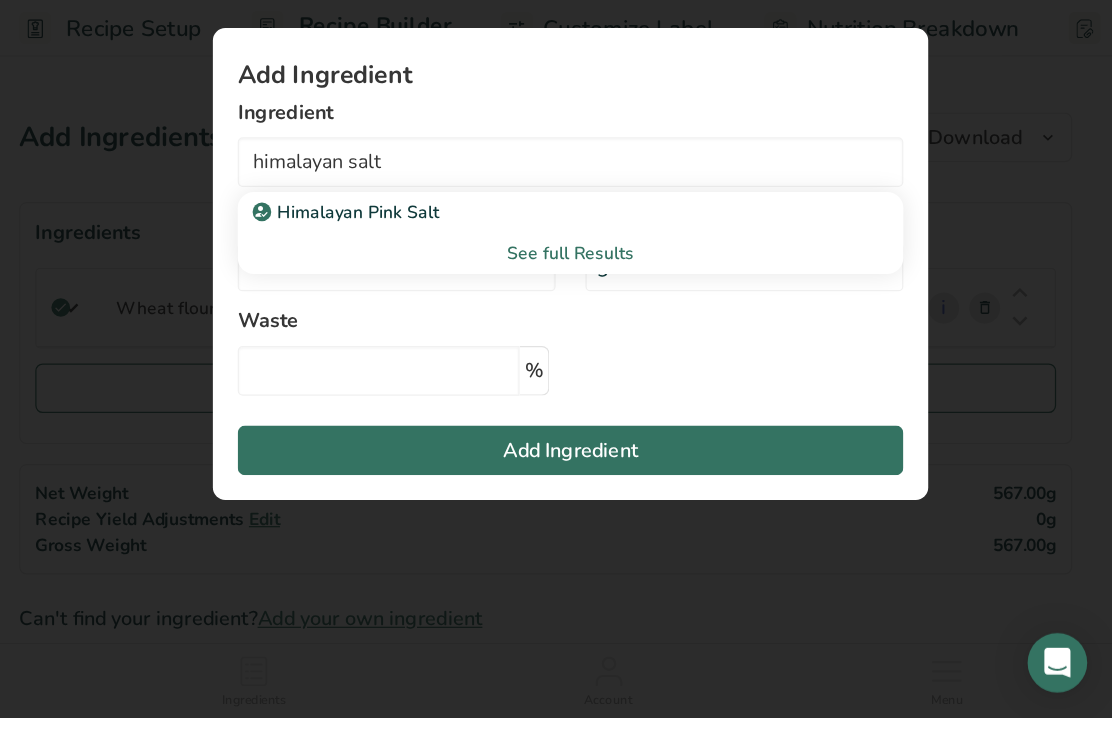 click on "Himalayan Pink Salt" at bounding box center (497, 324) 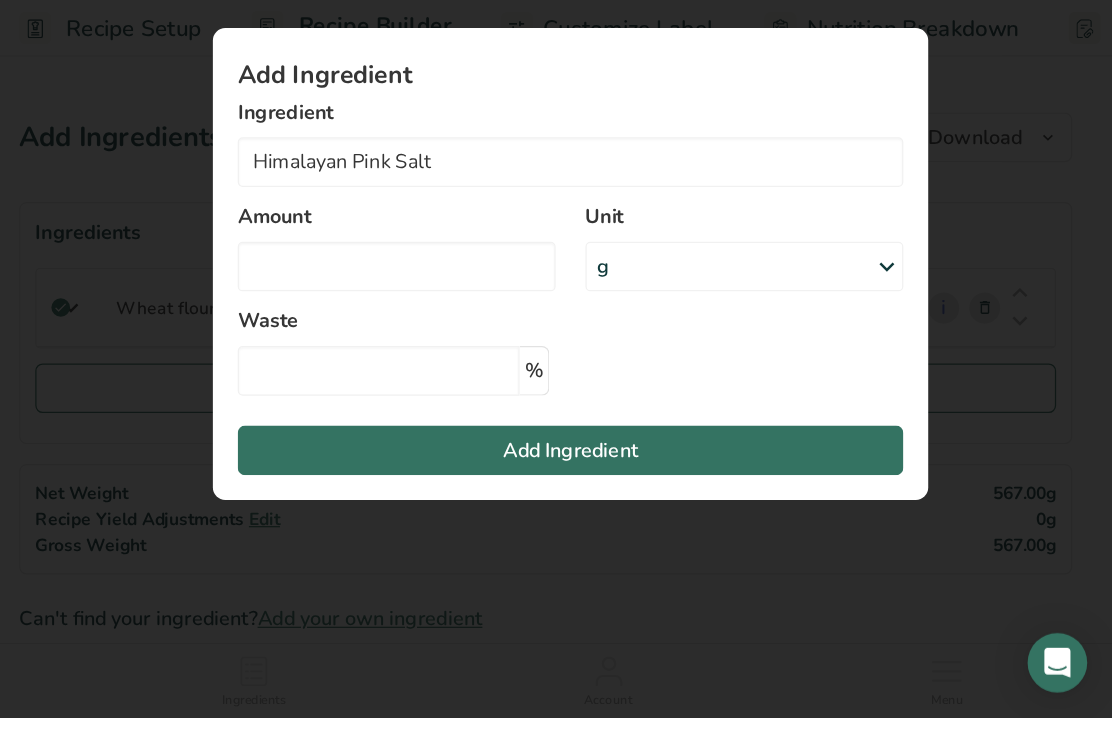 scroll, scrollTop: 11, scrollLeft: 0, axis: vertical 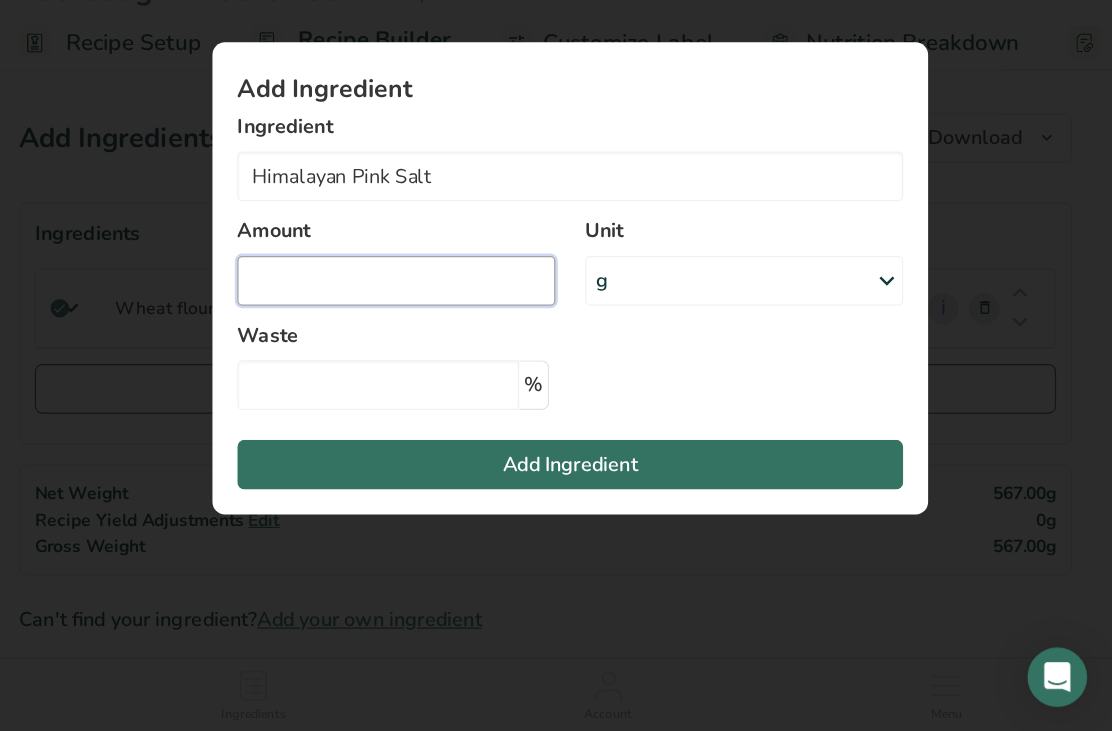 click at bounding box center (536, 368) 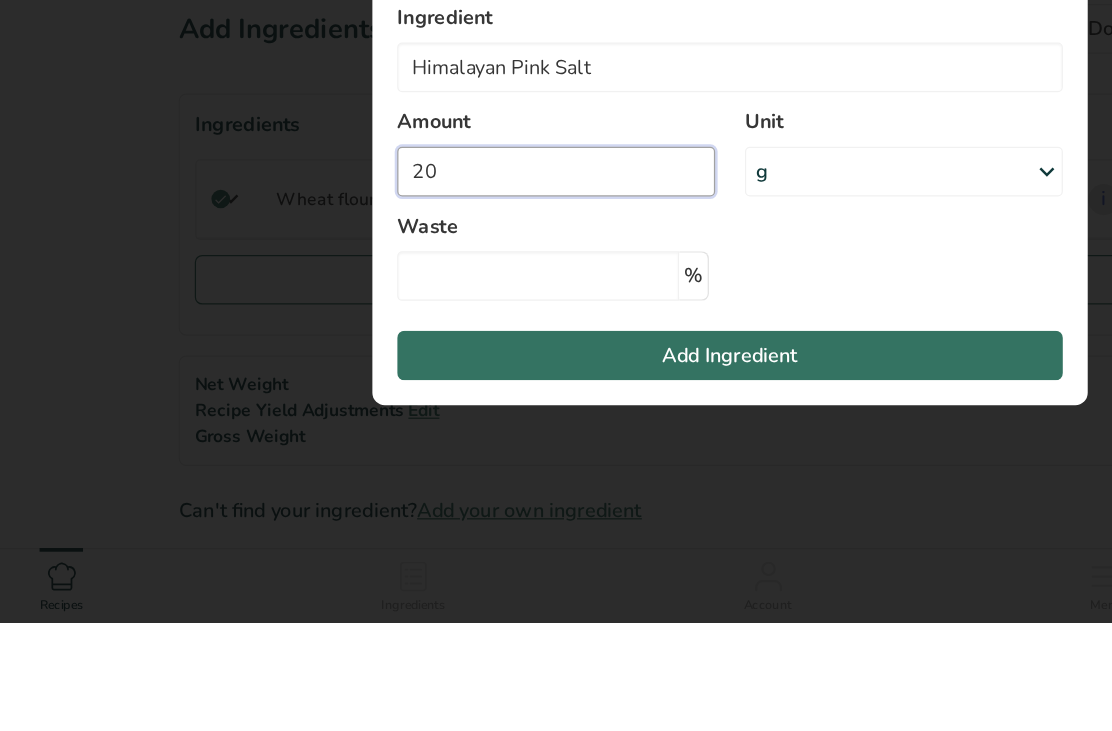 type on "20" 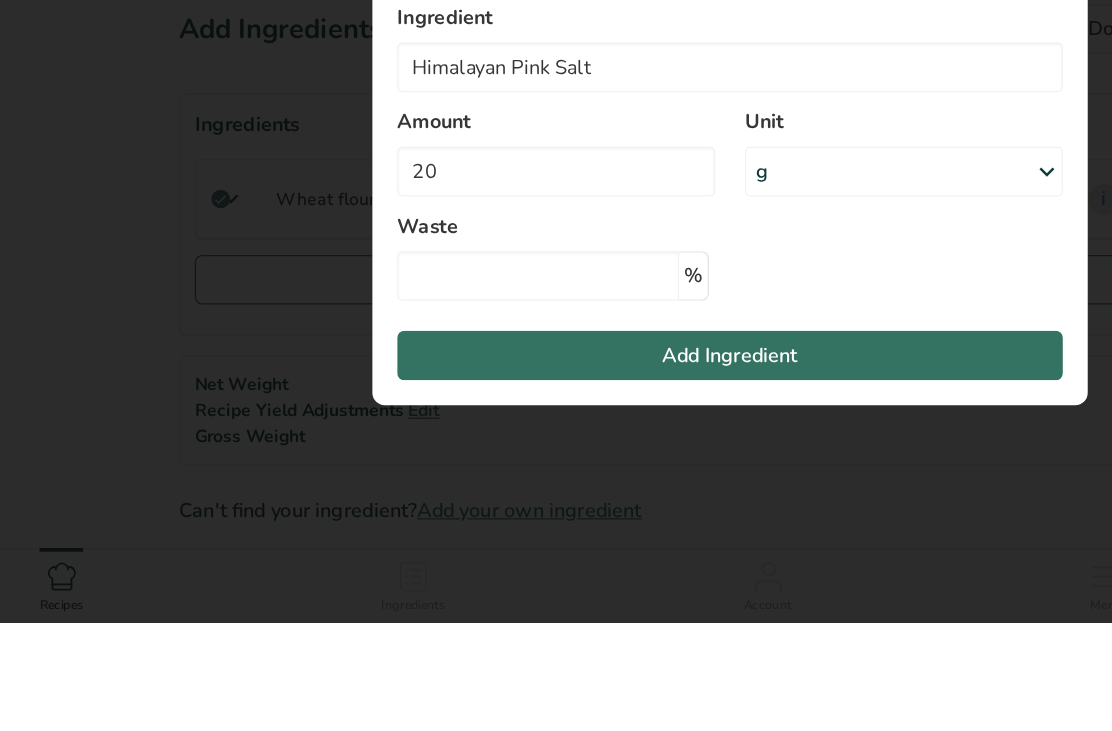 click on "Add Ingredient" at bounding box center (676, 516) 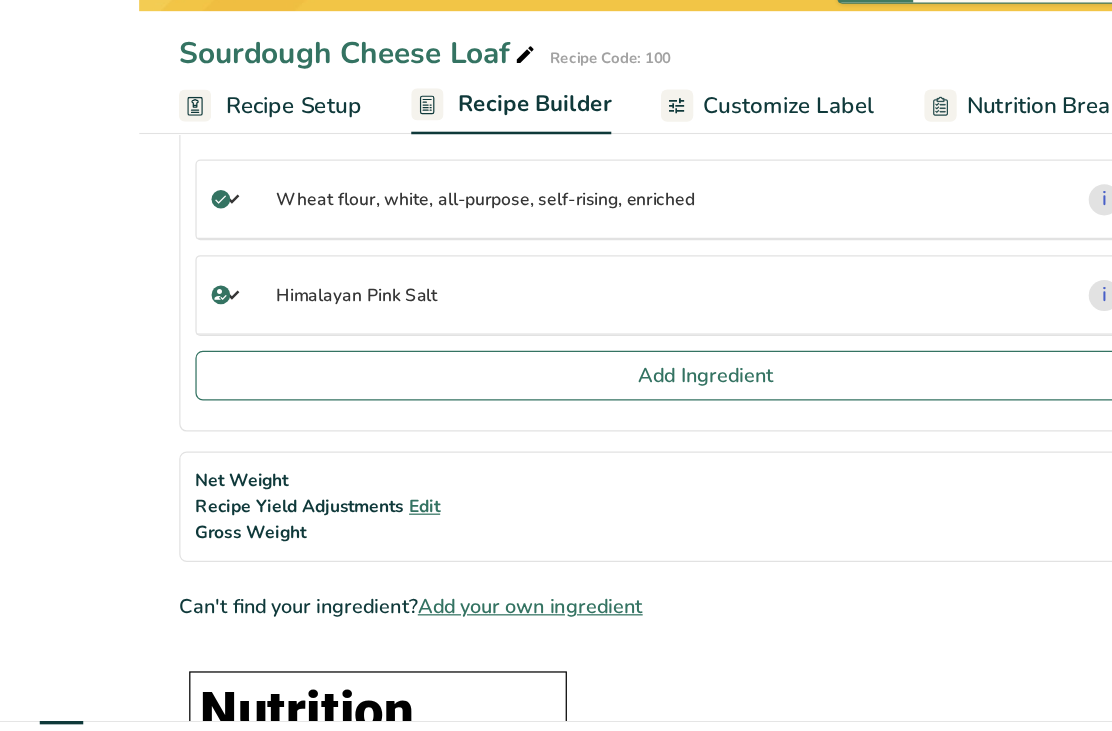 type 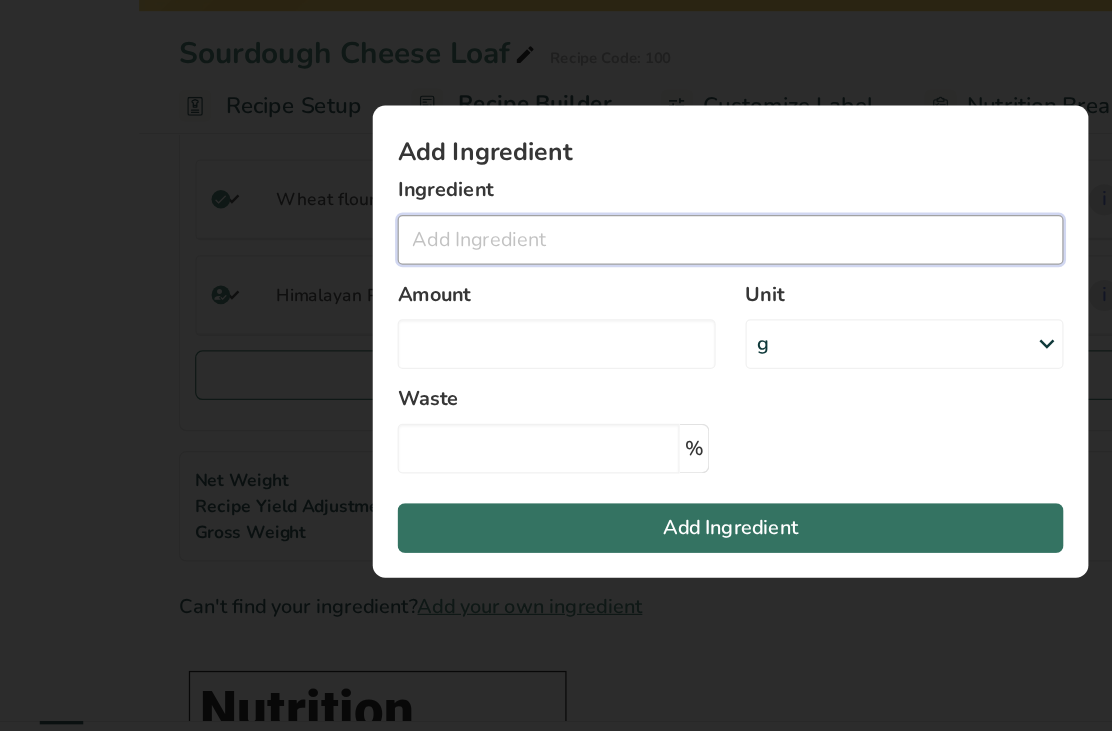 click at bounding box center [676, 284] 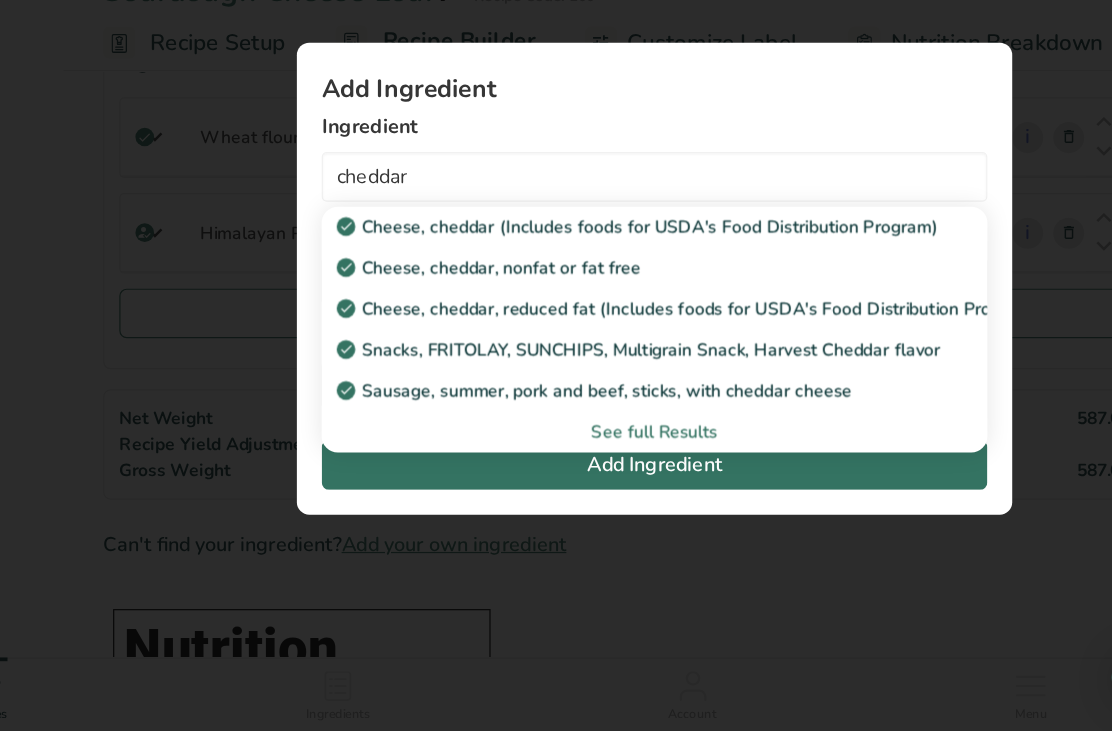 click on "Cheese, cheddar (Includes foods for USDA's Food Distribution Program)" at bounding box center [664, 324] 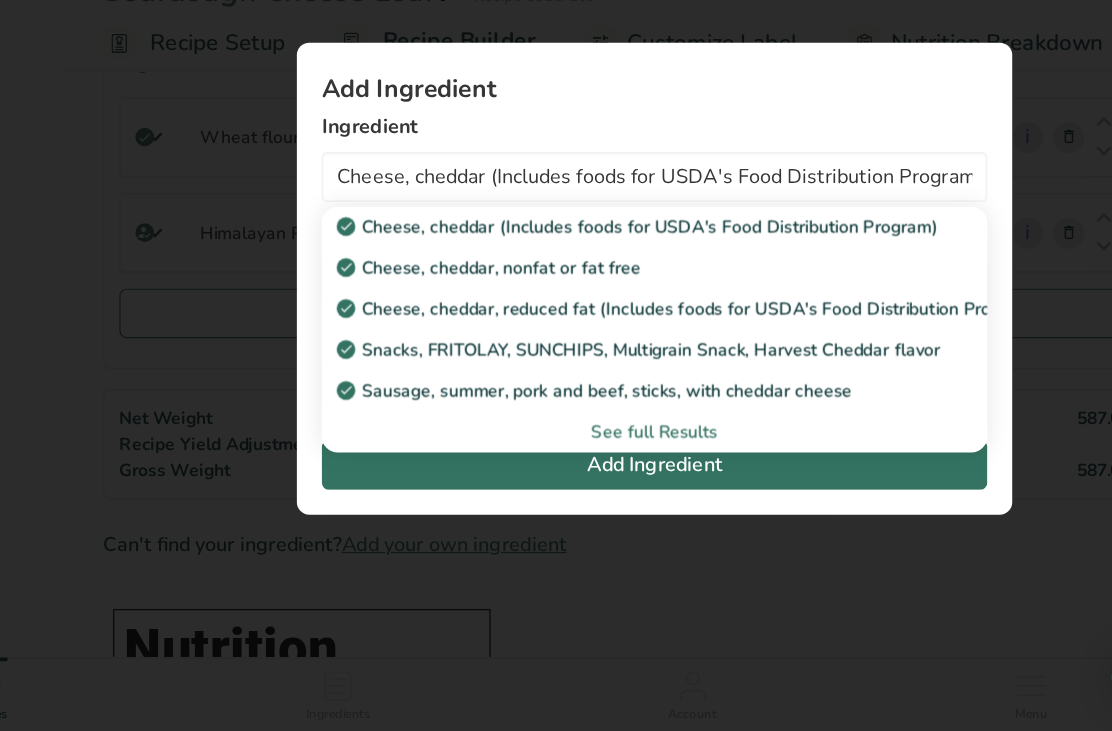 scroll, scrollTop: 200, scrollLeft: 0, axis: vertical 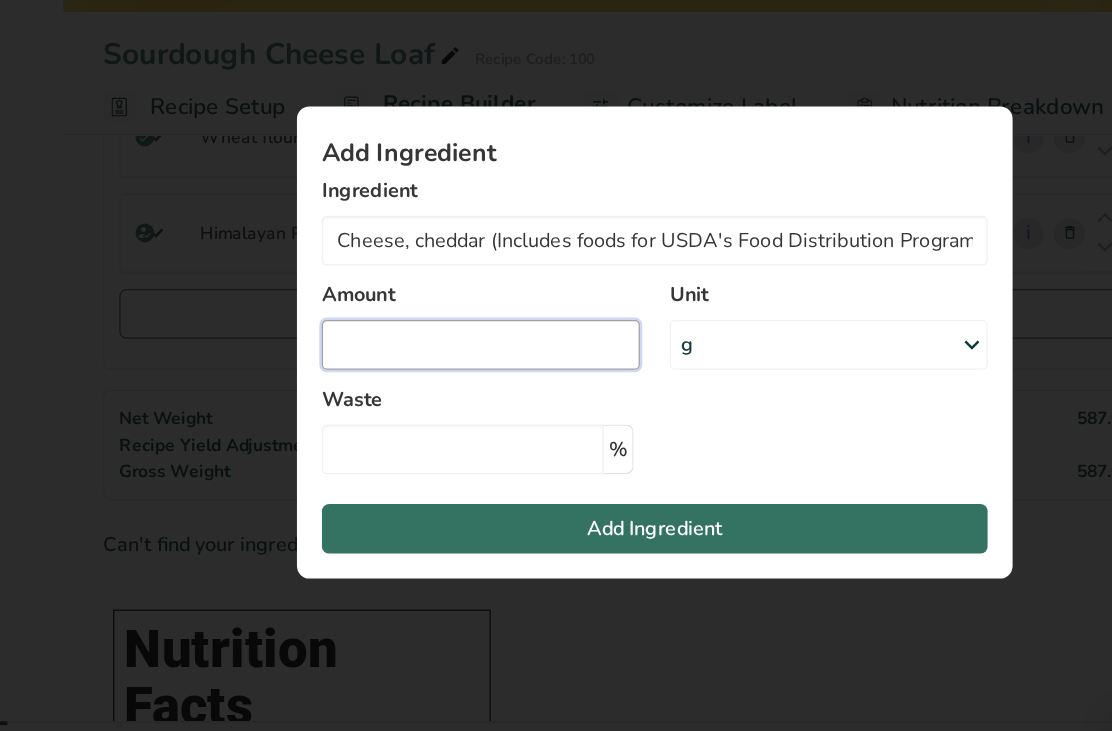 click at bounding box center [536, 368] 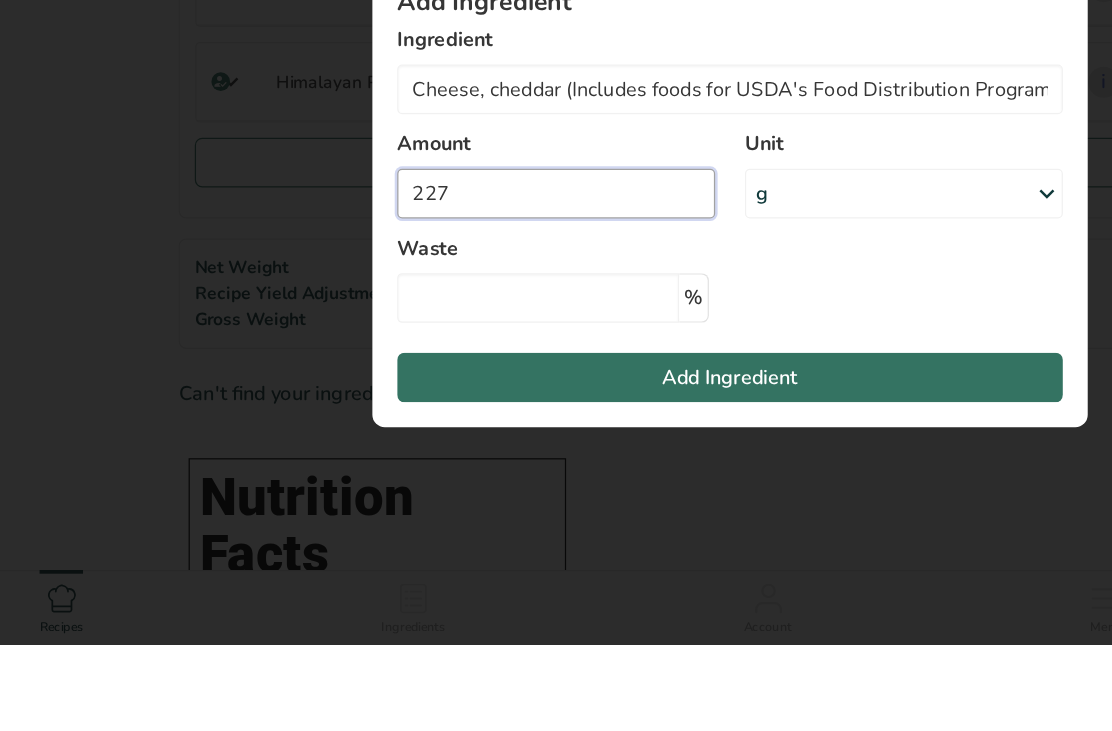 type on "227" 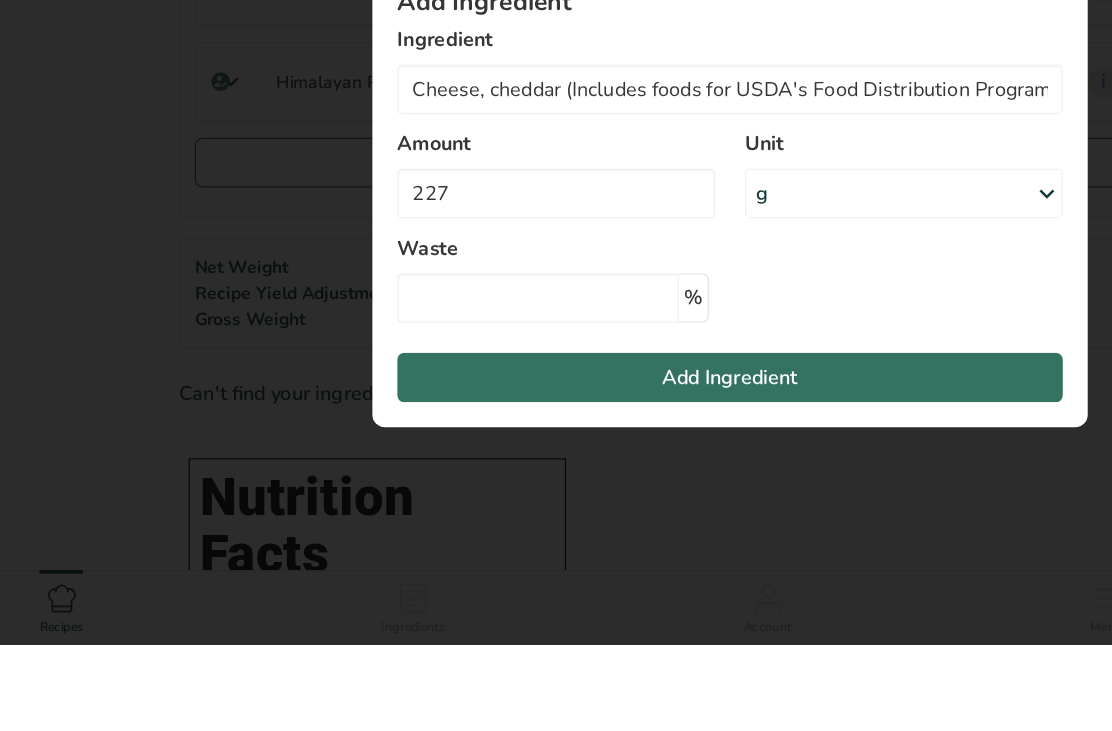click on "Add Ingredient" at bounding box center (676, 516) 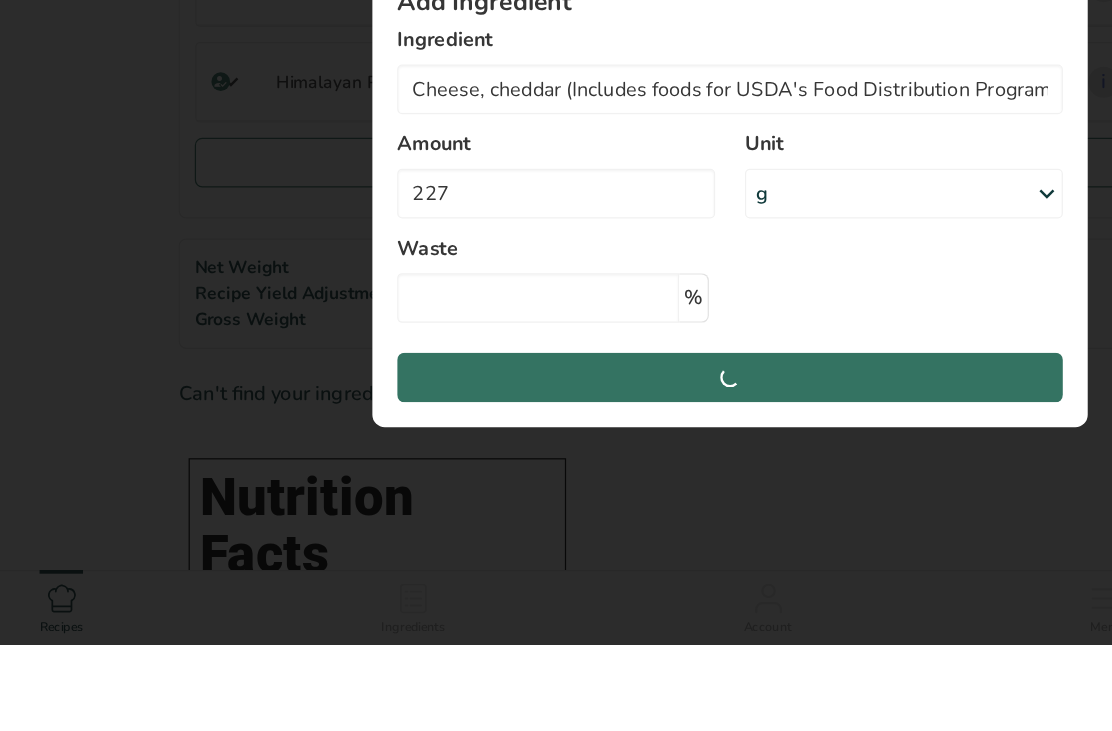 scroll, scrollTop: 322, scrollLeft: 0, axis: vertical 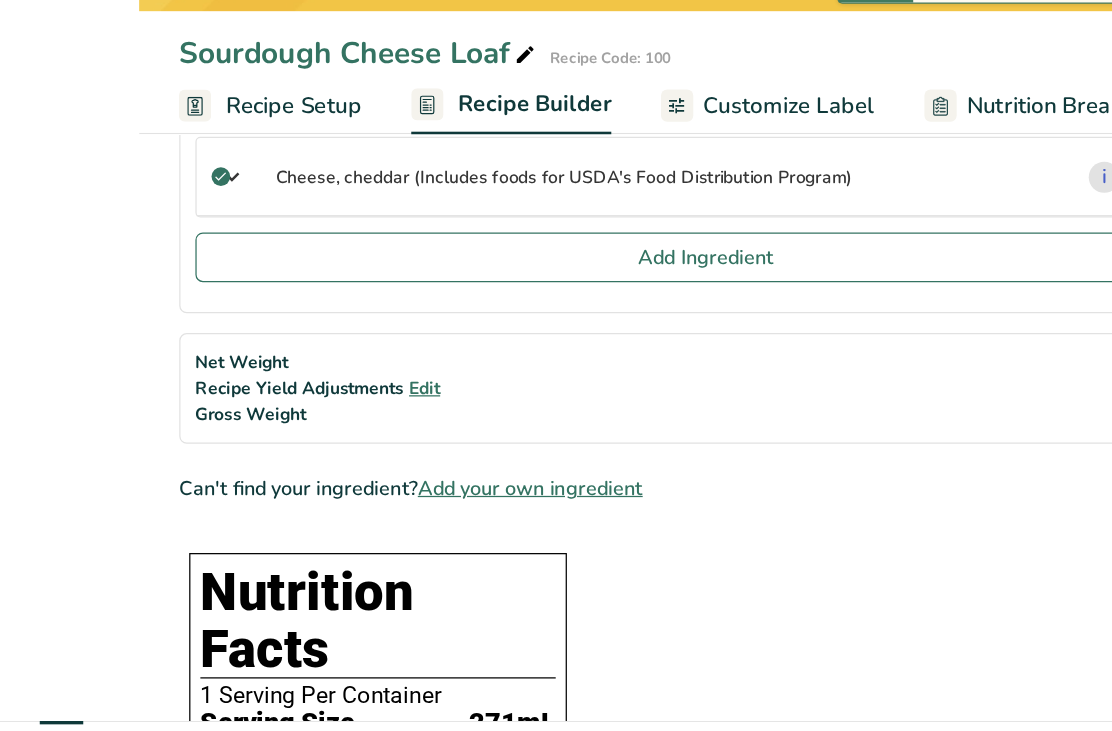 type 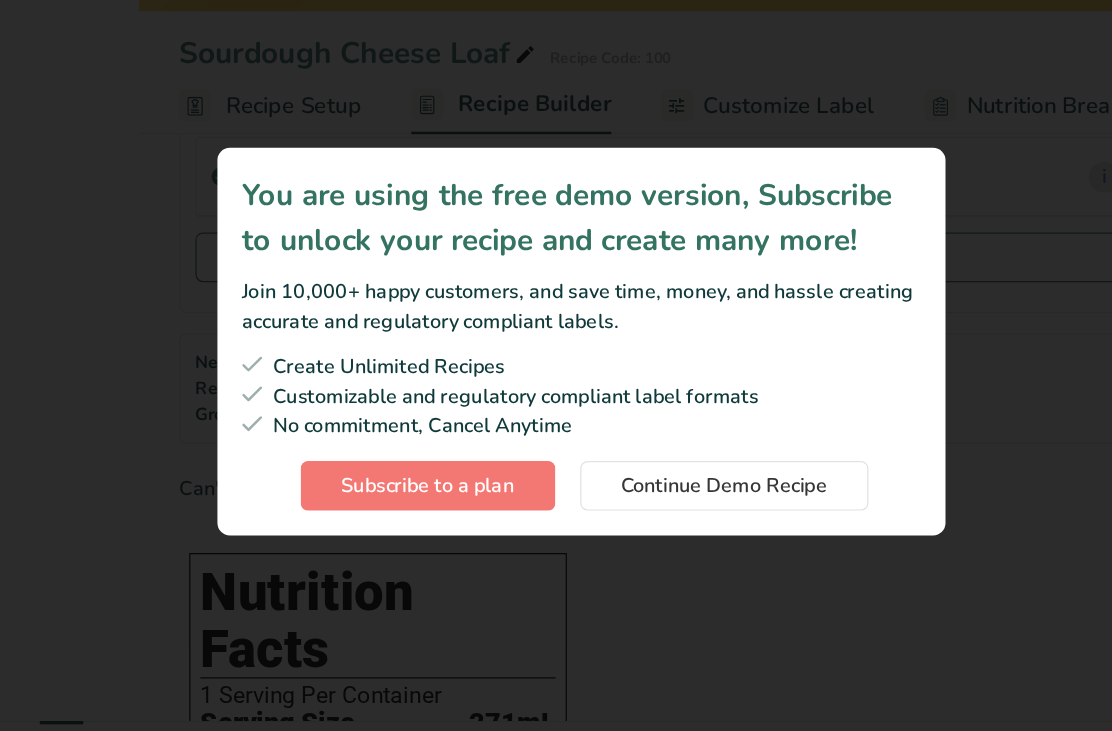 click on "Continue Demo Recipe" at bounding box center (671, 482) 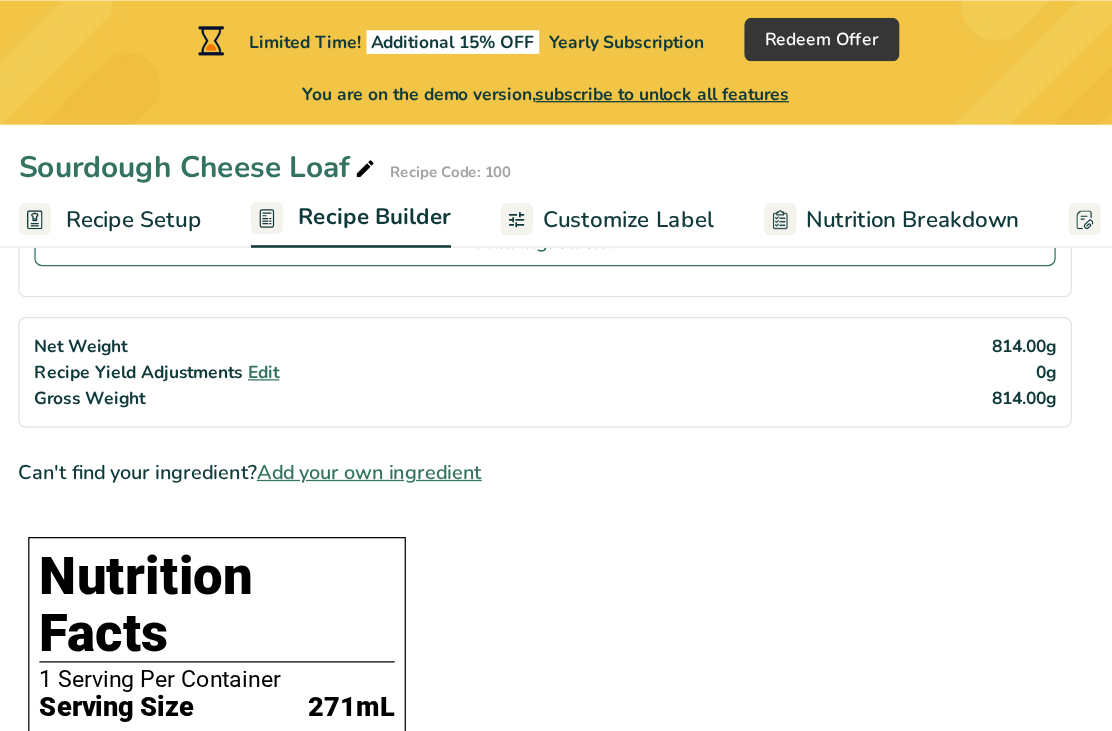 scroll, scrollTop: 425, scrollLeft: 0, axis: vertical 